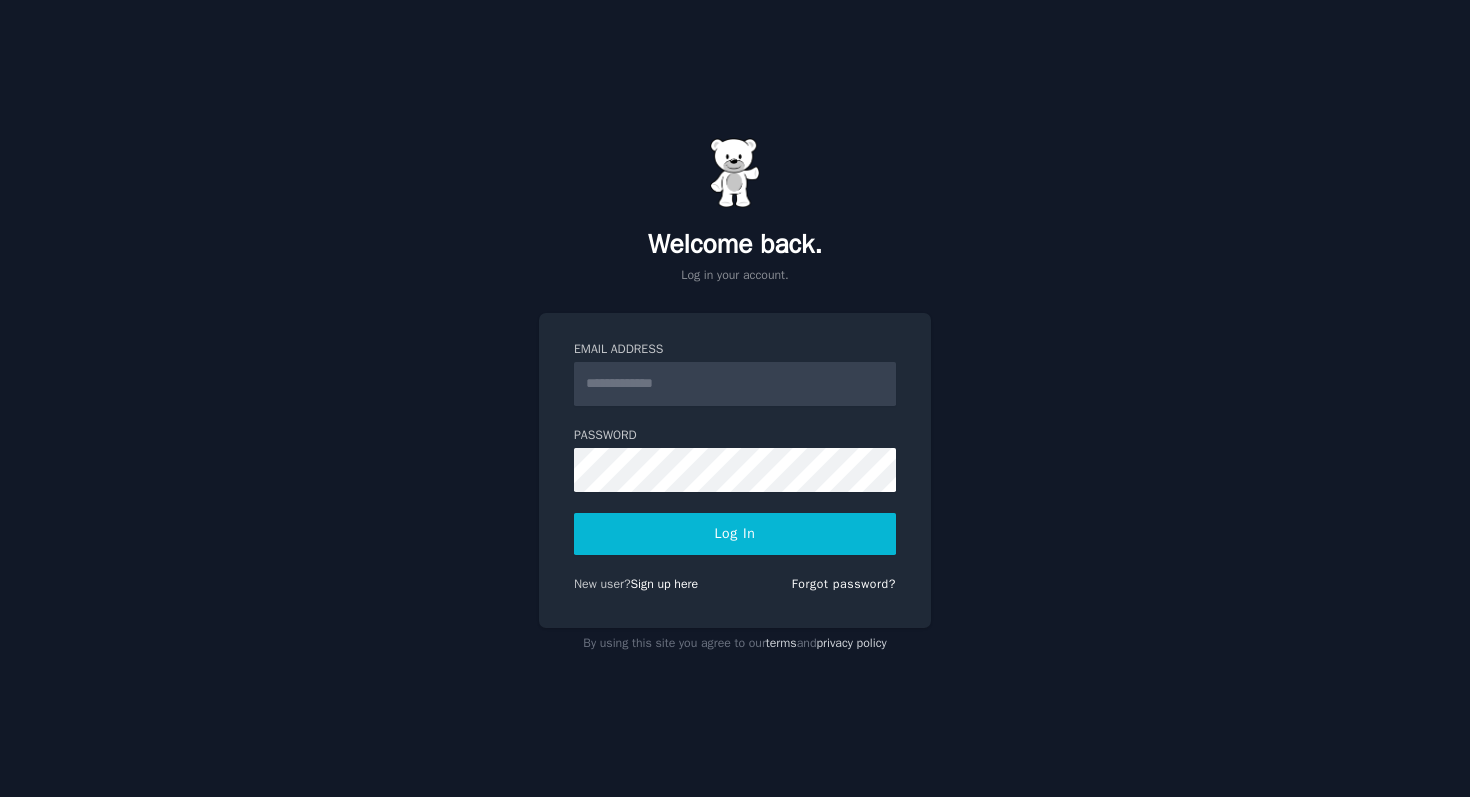 scroll, scrollTop: 0, scrollLeft: 0, axis: both 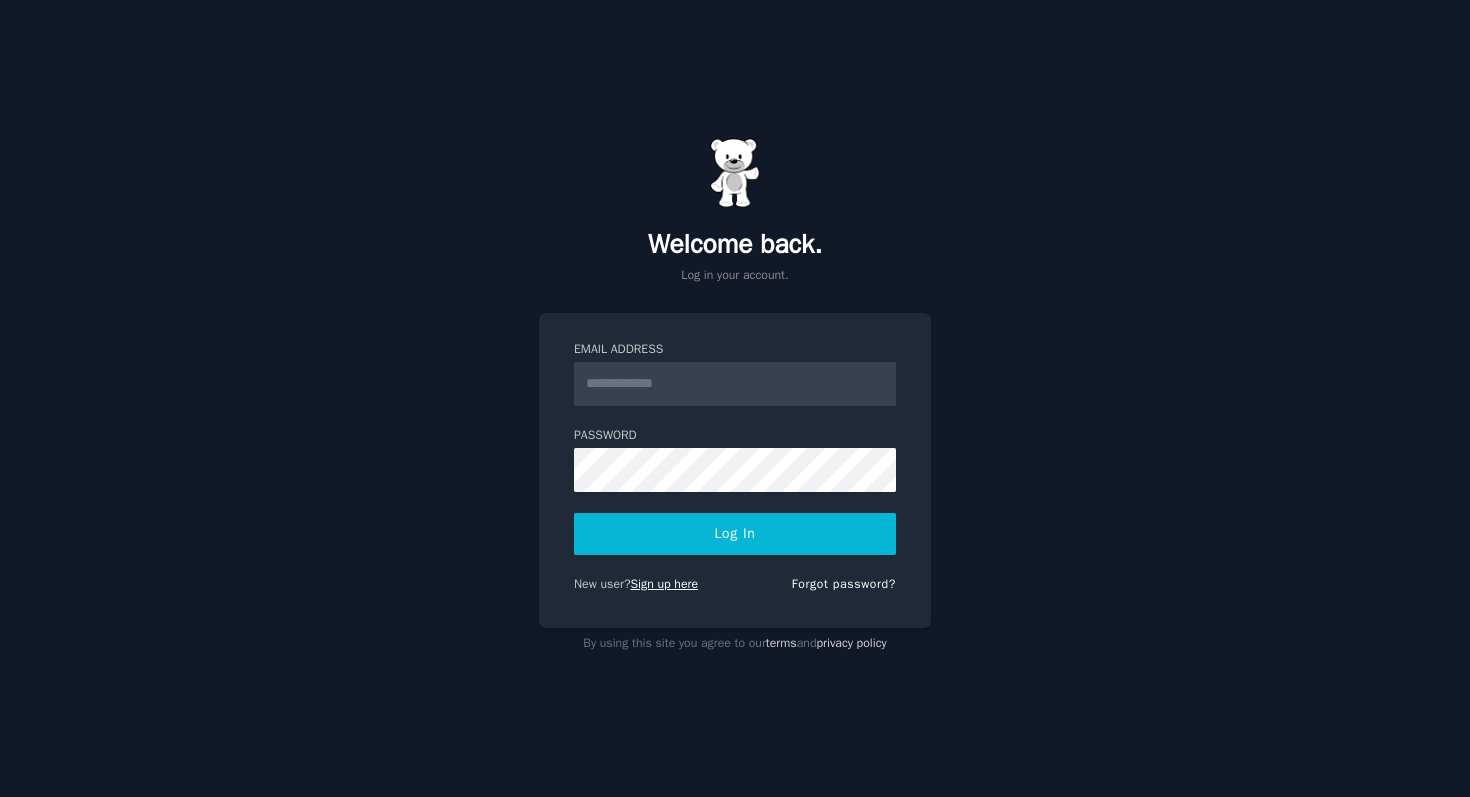 click on "Sign up here" at bounding box center [665, 584] 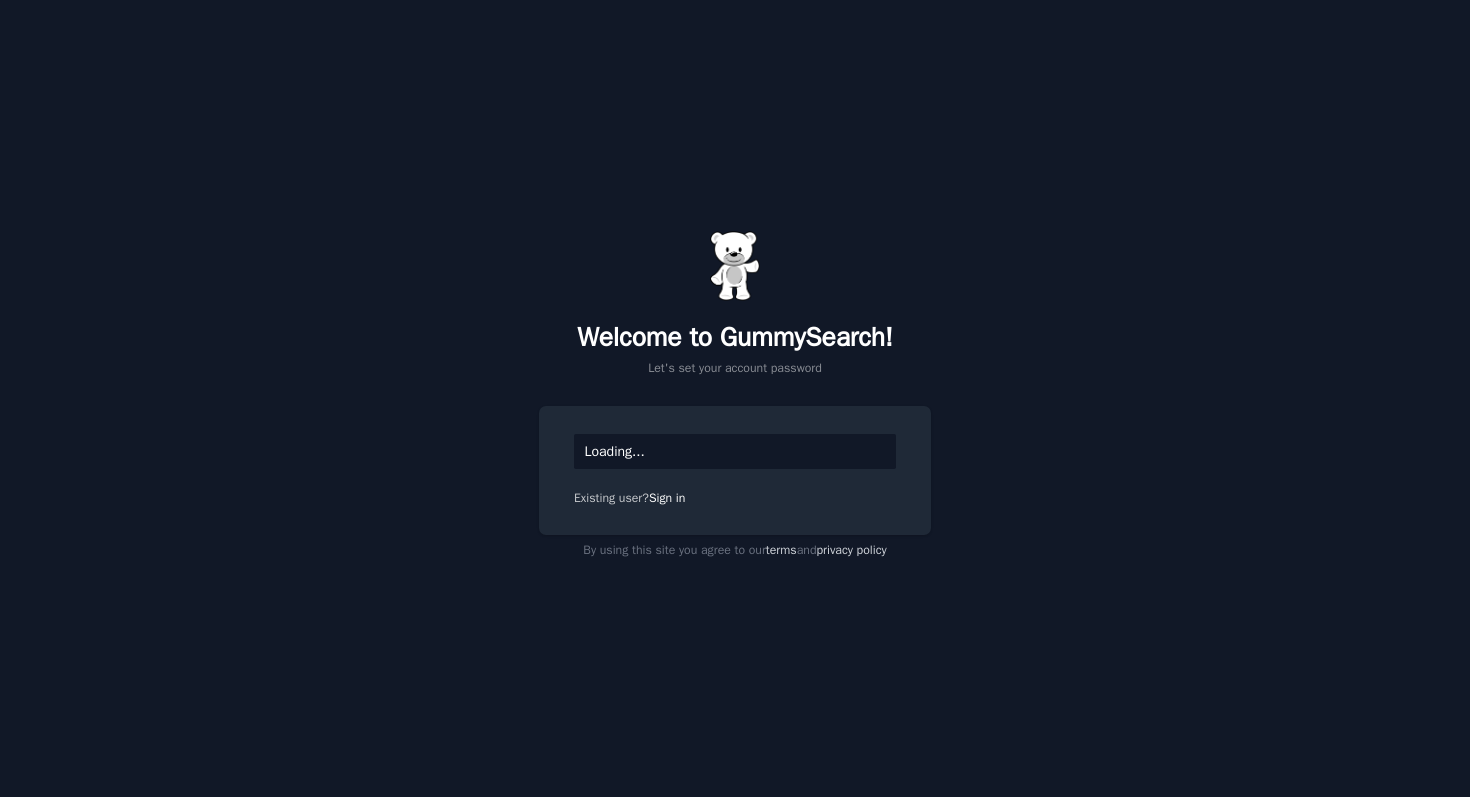 scroll, scrollTop: 0, scrollLeft: 0, axis: both 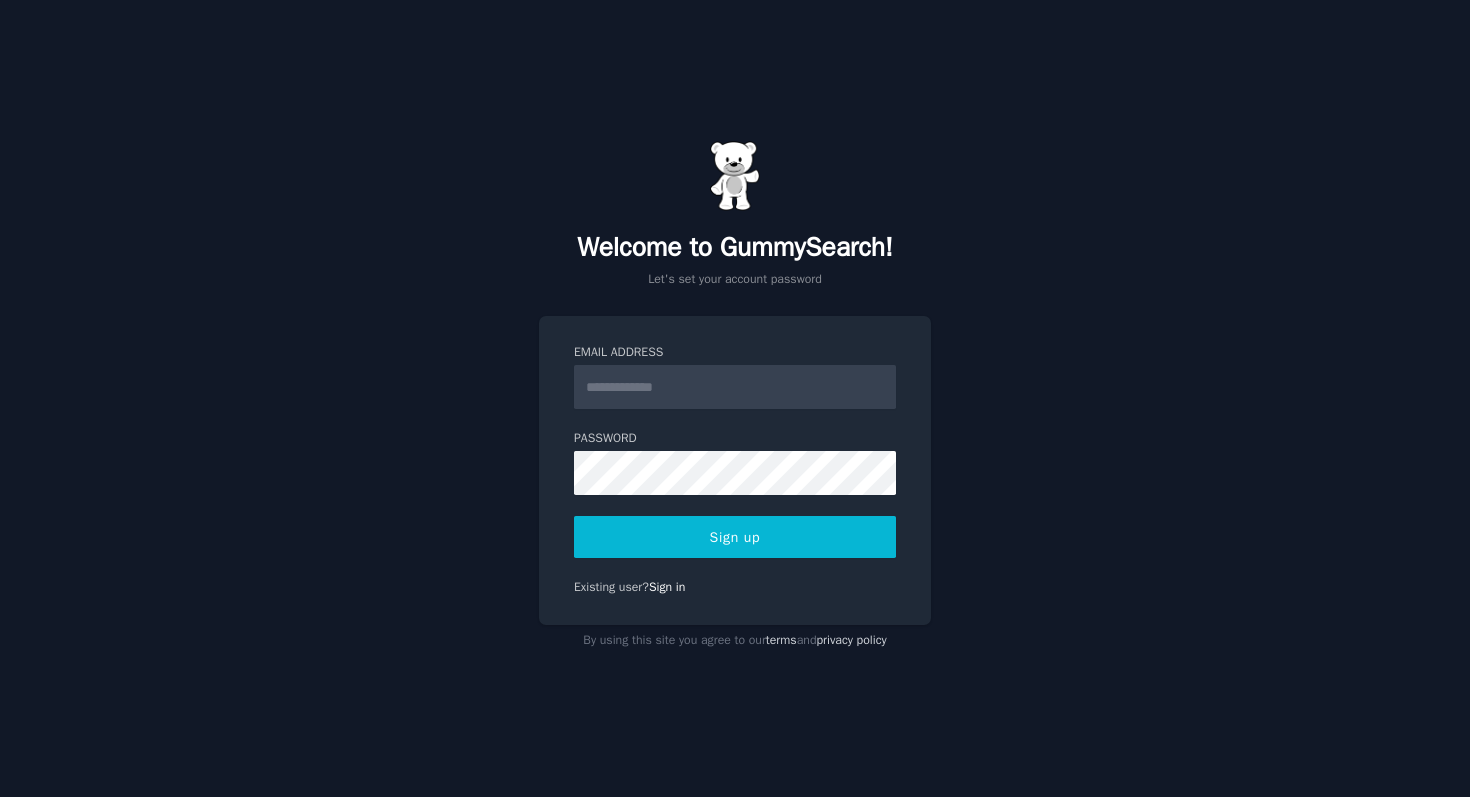 click on "Email Address" at bounding box center (735, 387) 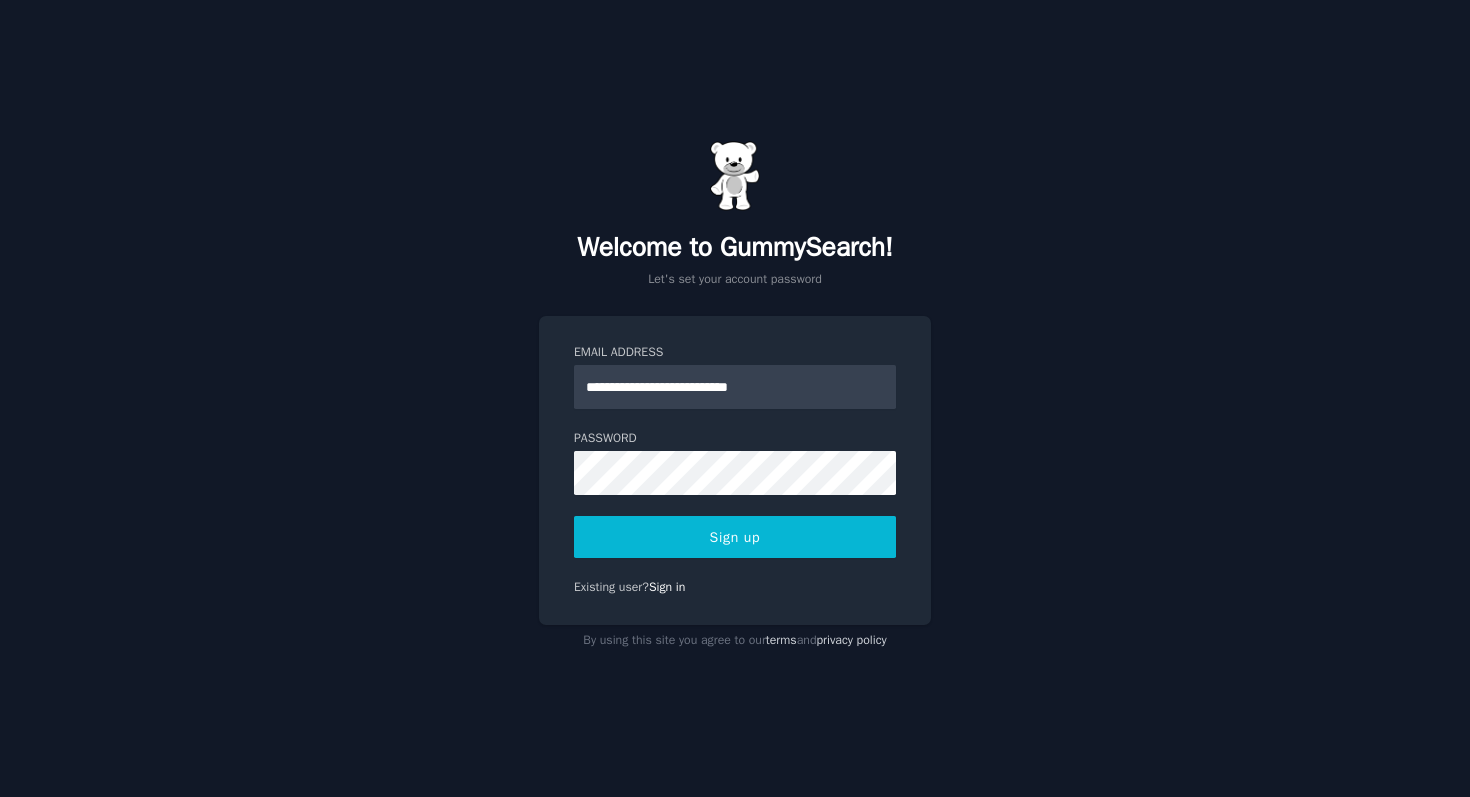 click on "Sign up" at bounding box center (735, 537) 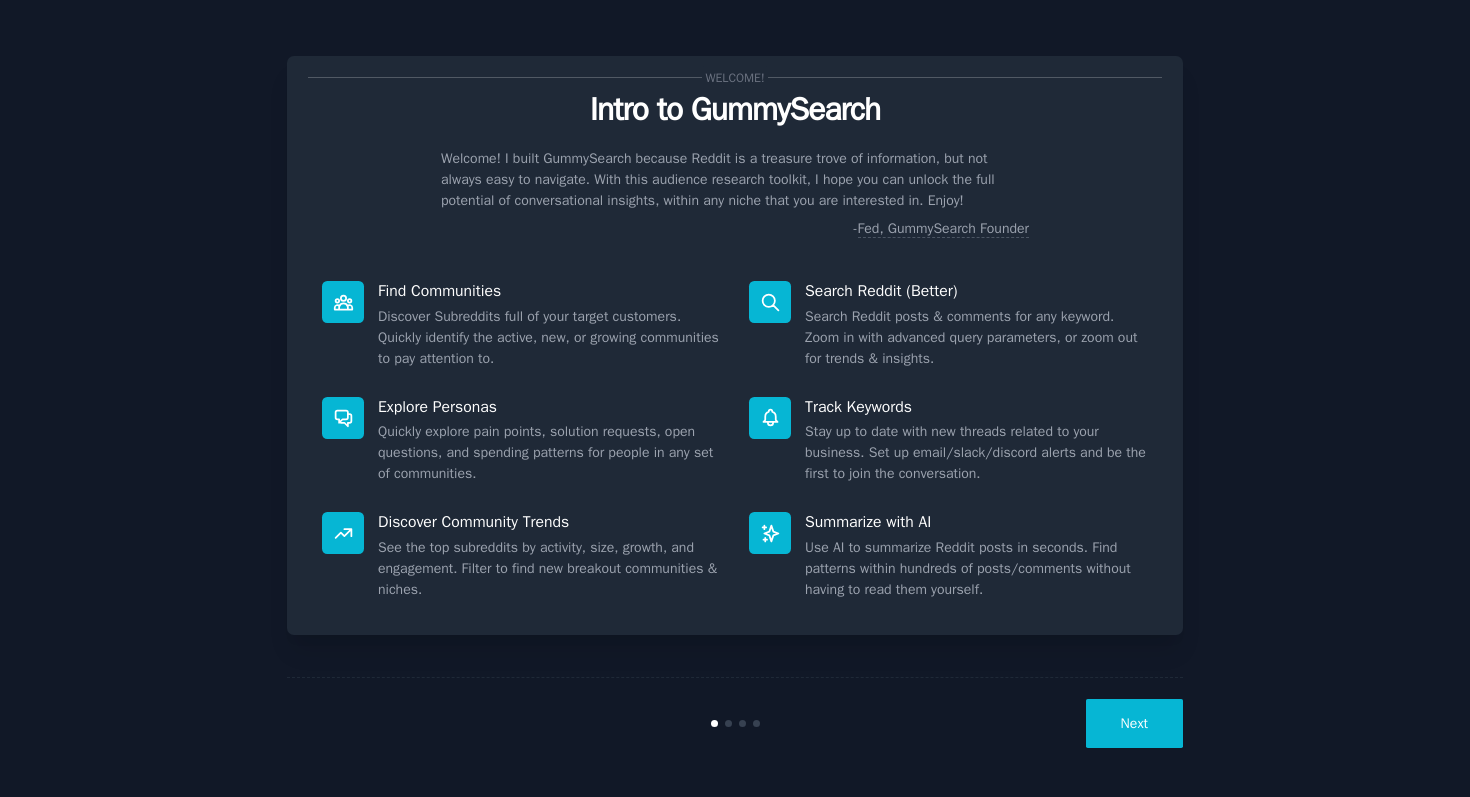 scroll, scrollTop: 0, scrollLeft: 0, axis: both 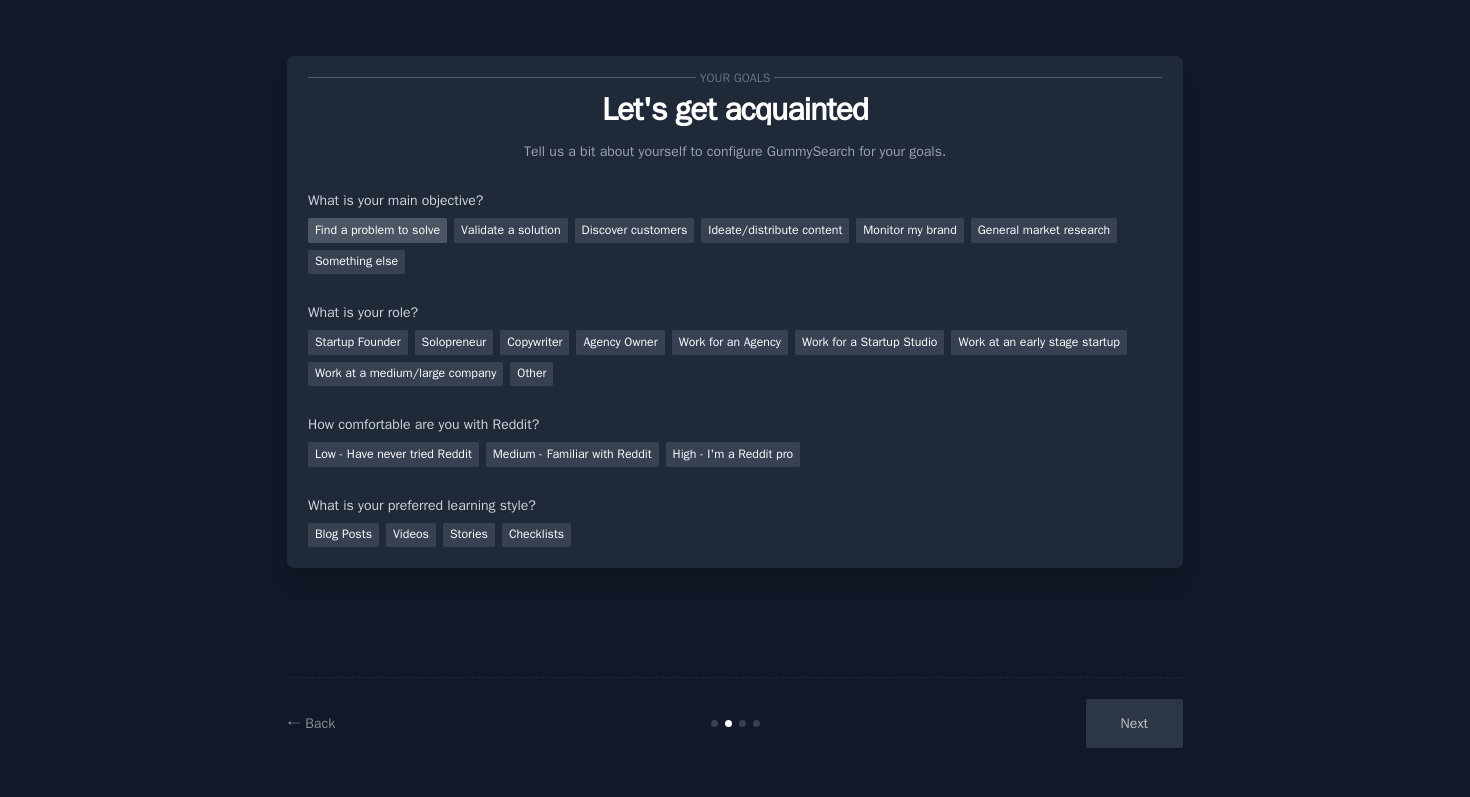 click on "Find a problem to solve" at bounding box center [377, 230] 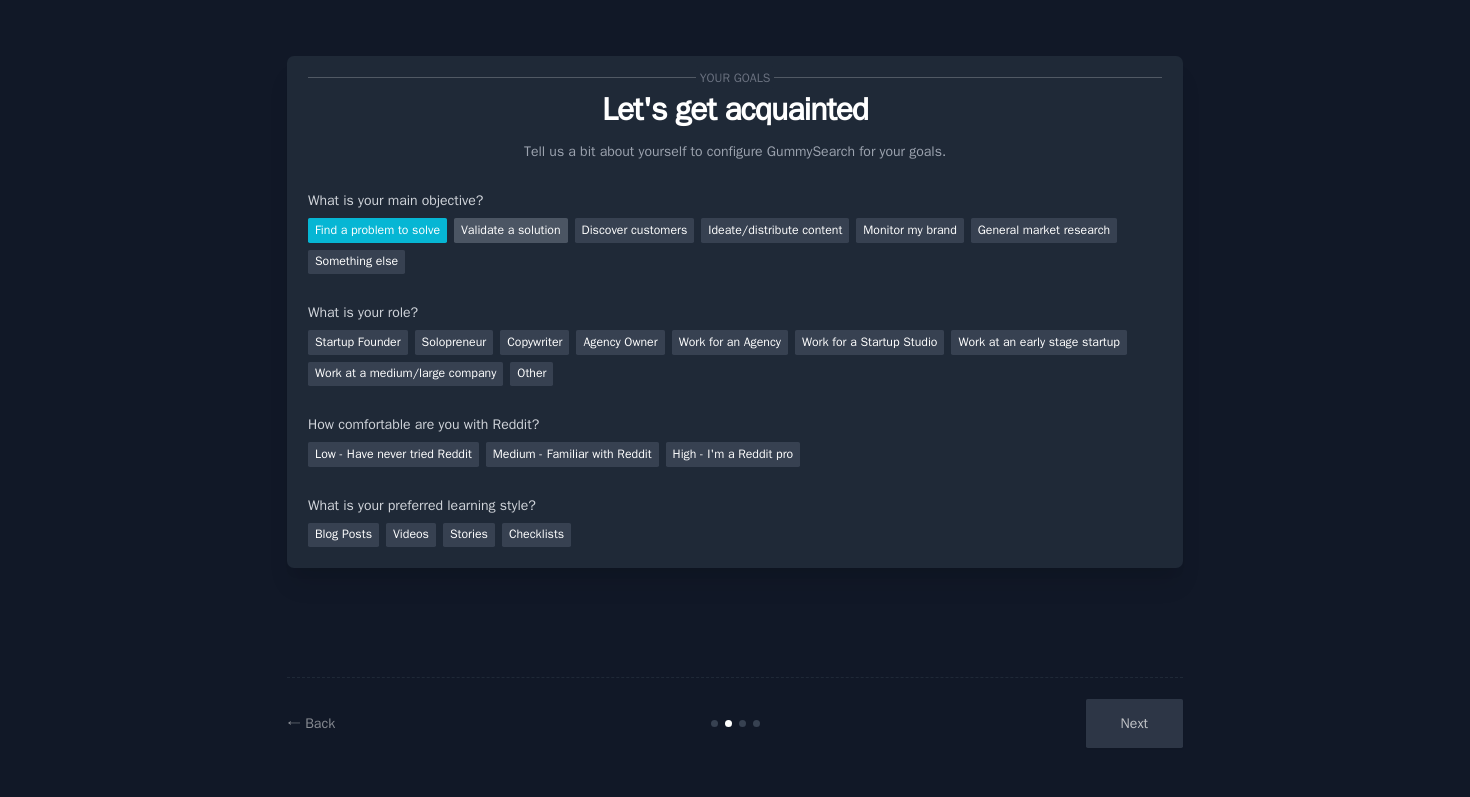 click on "Validate a solution" at bounding box center (511, 230) 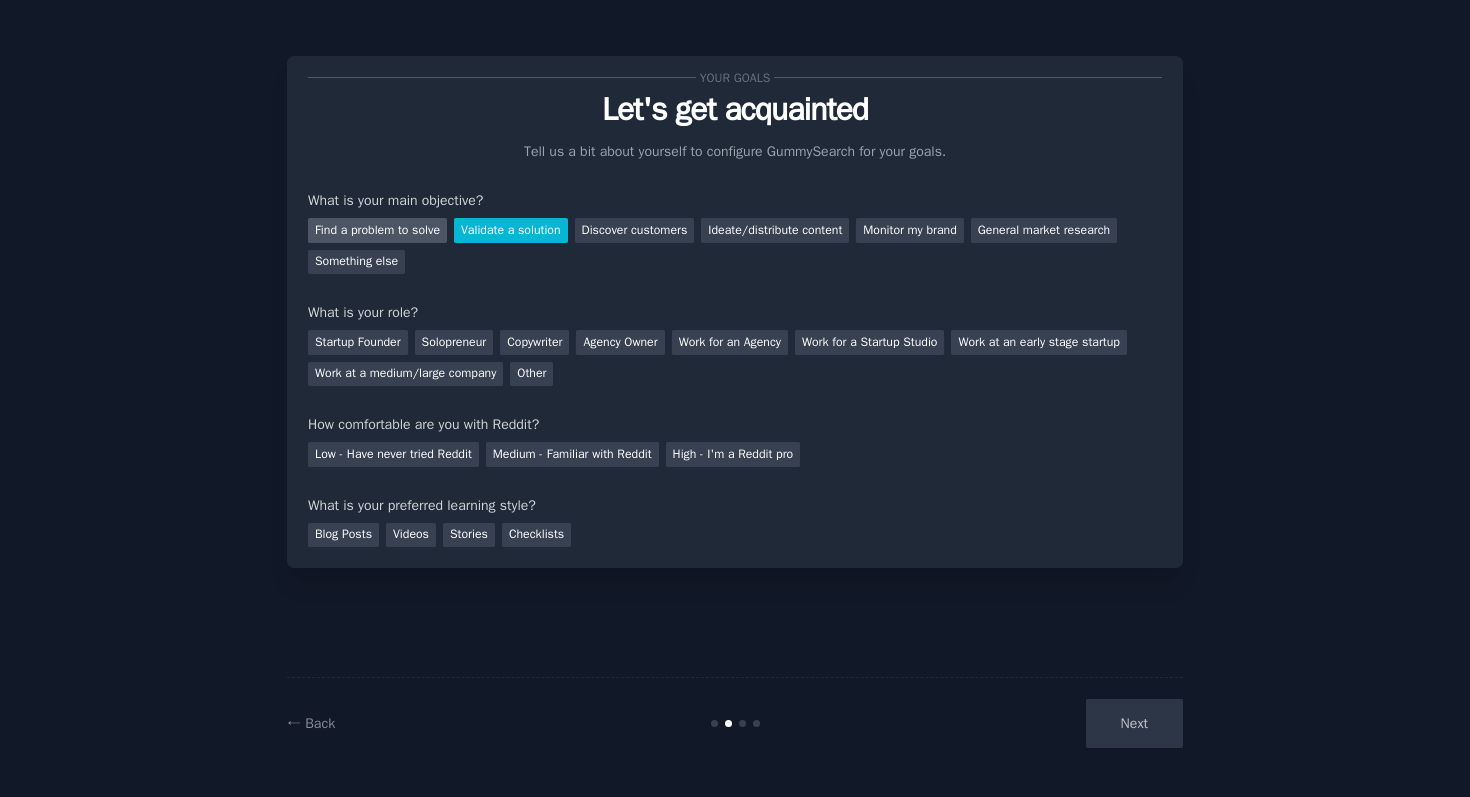 click on "Find a problem to solve" at bounding box center (377, 230) 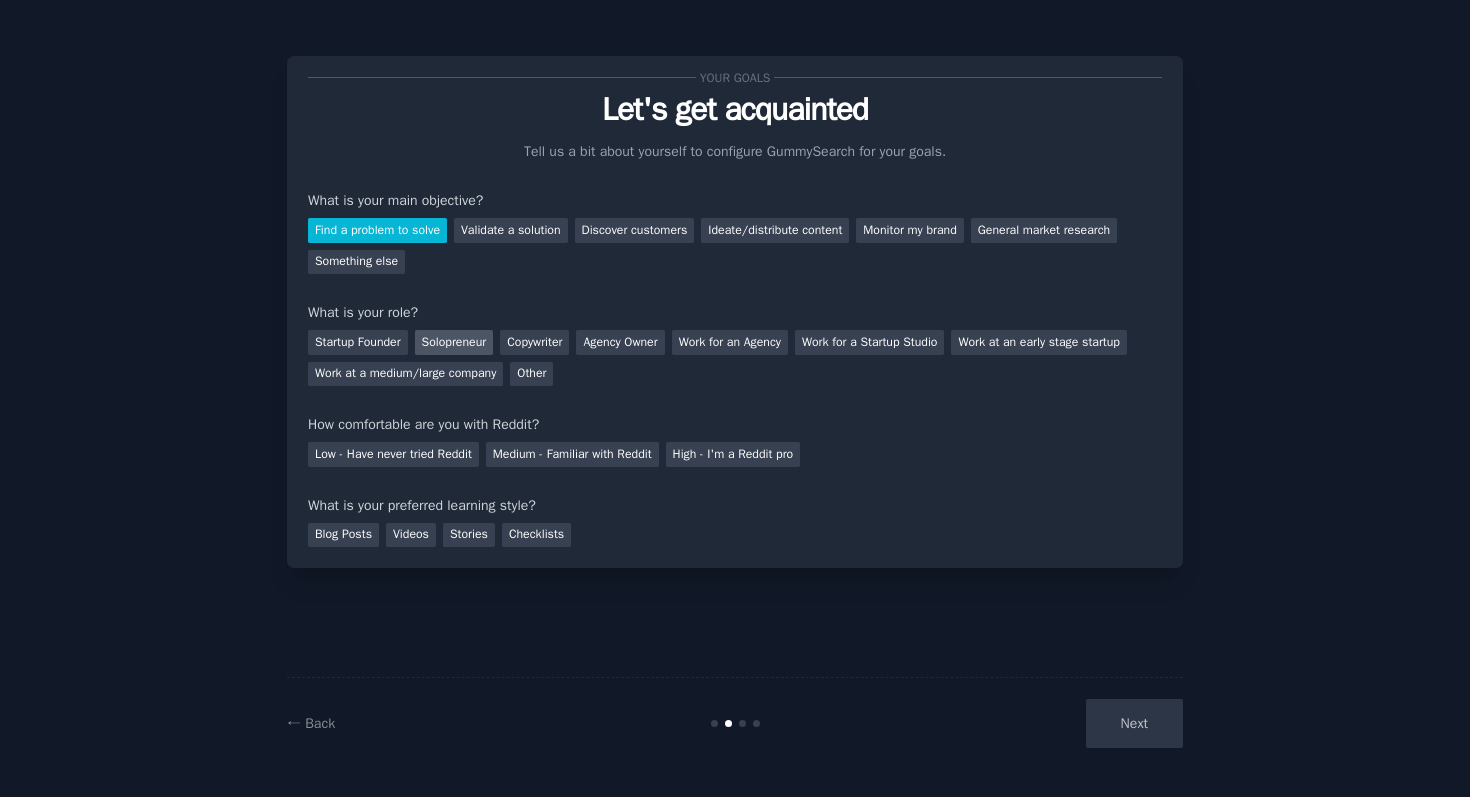 click on "Solopreneur" at bounding box center (454, 342) 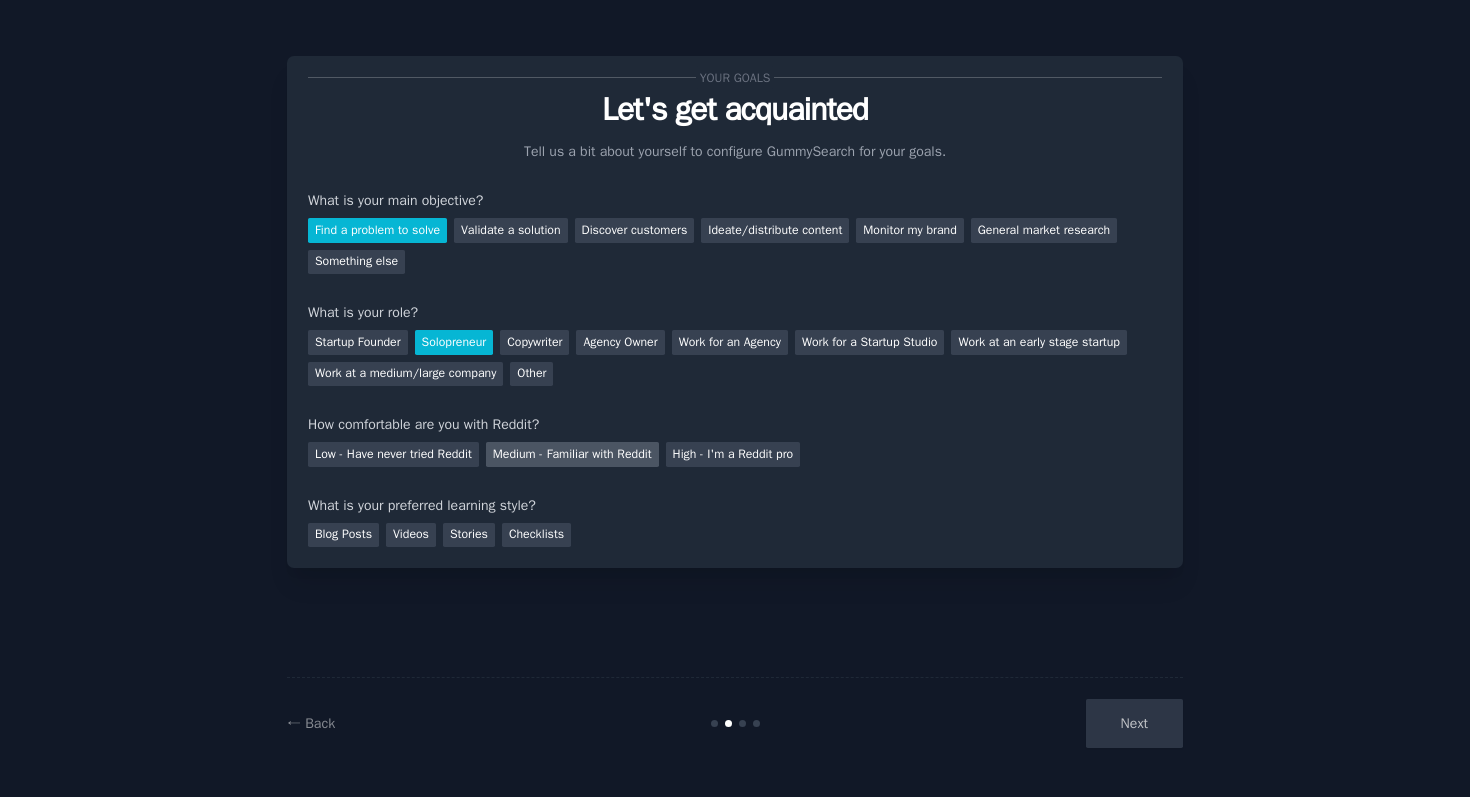 click on "Medium - Familiar with Reddit" at bounding box center (572, 454) 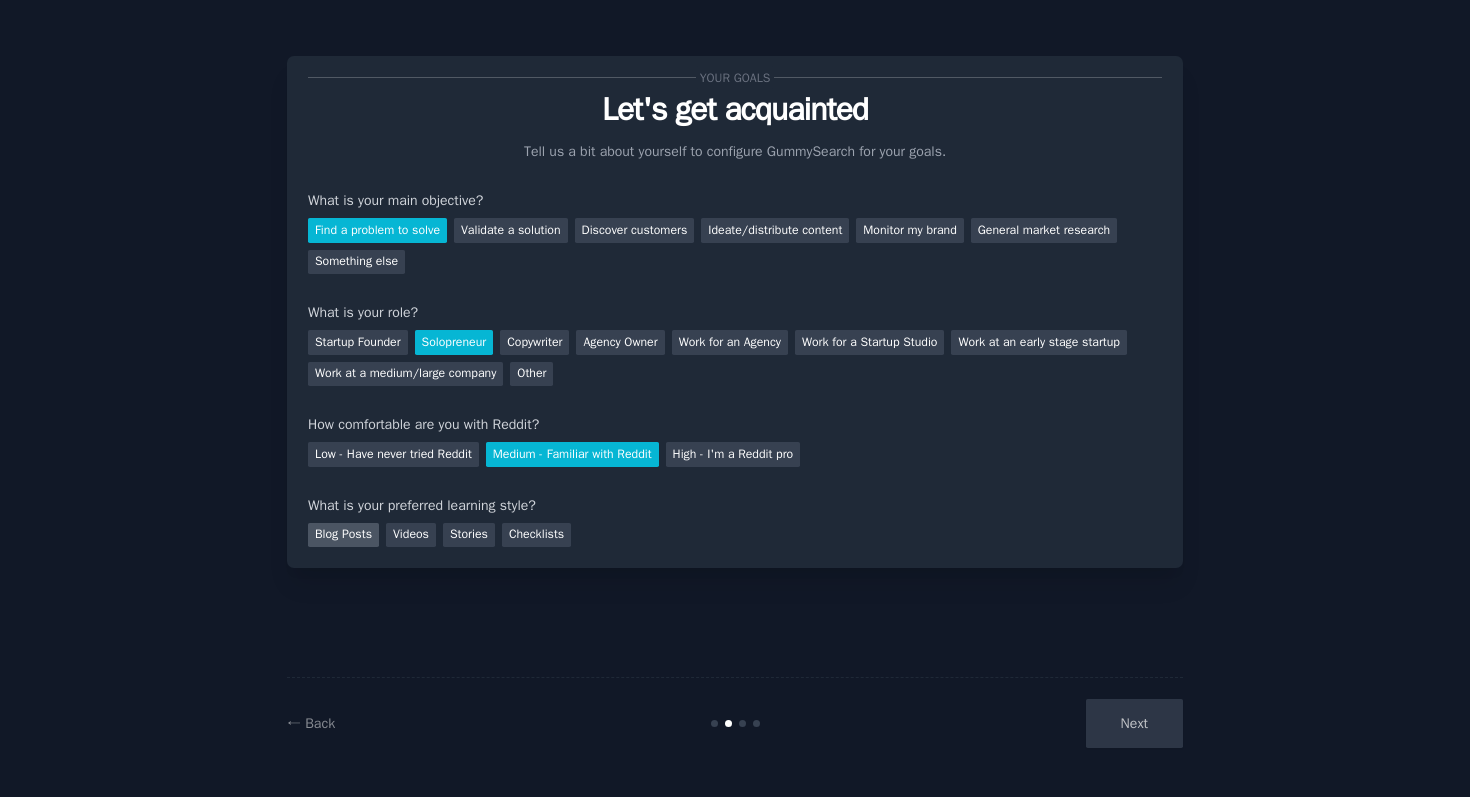 click on "Blog Posts" at bounding box center [343, 535] 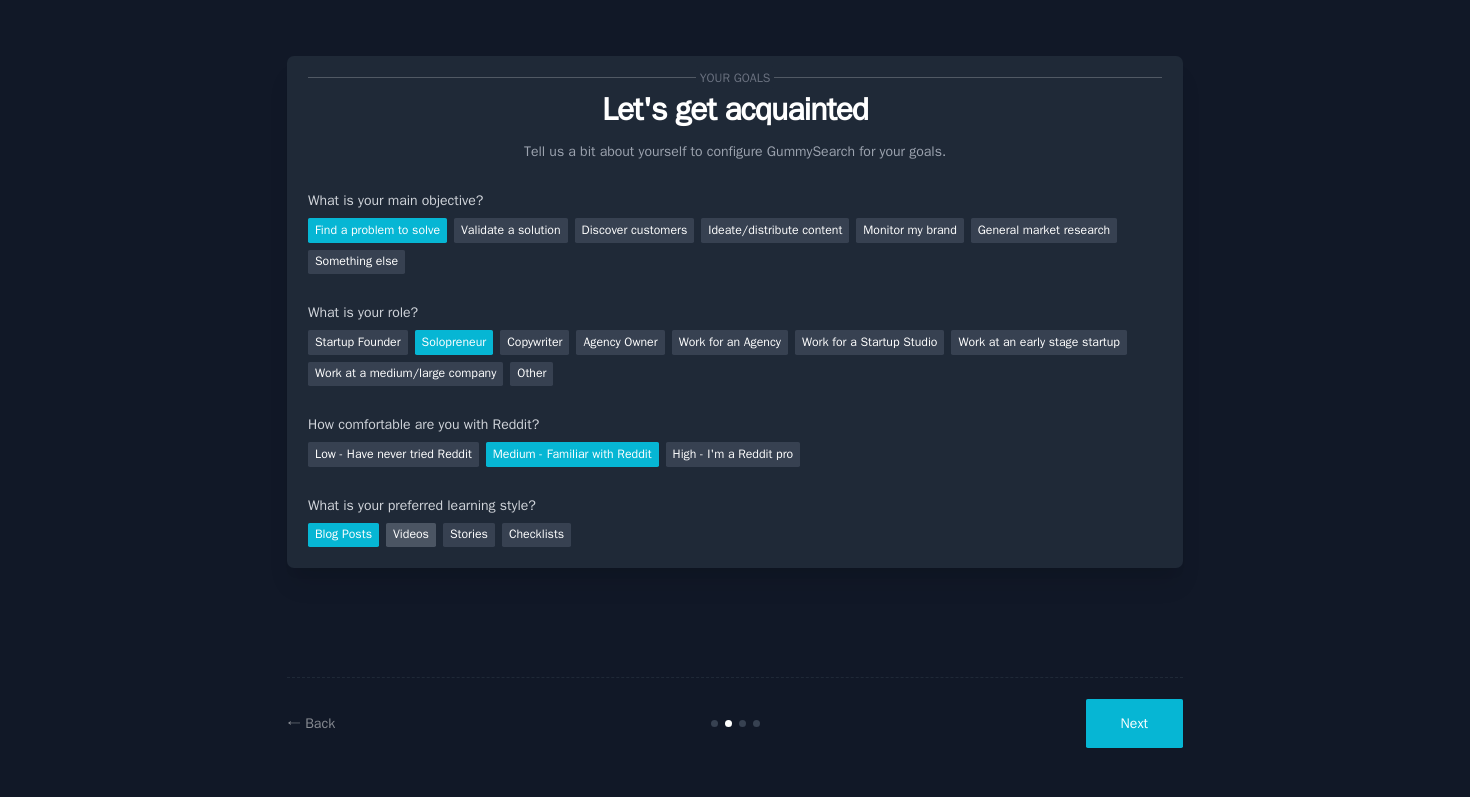 click on "Videos" at bounding box center [411, 535] 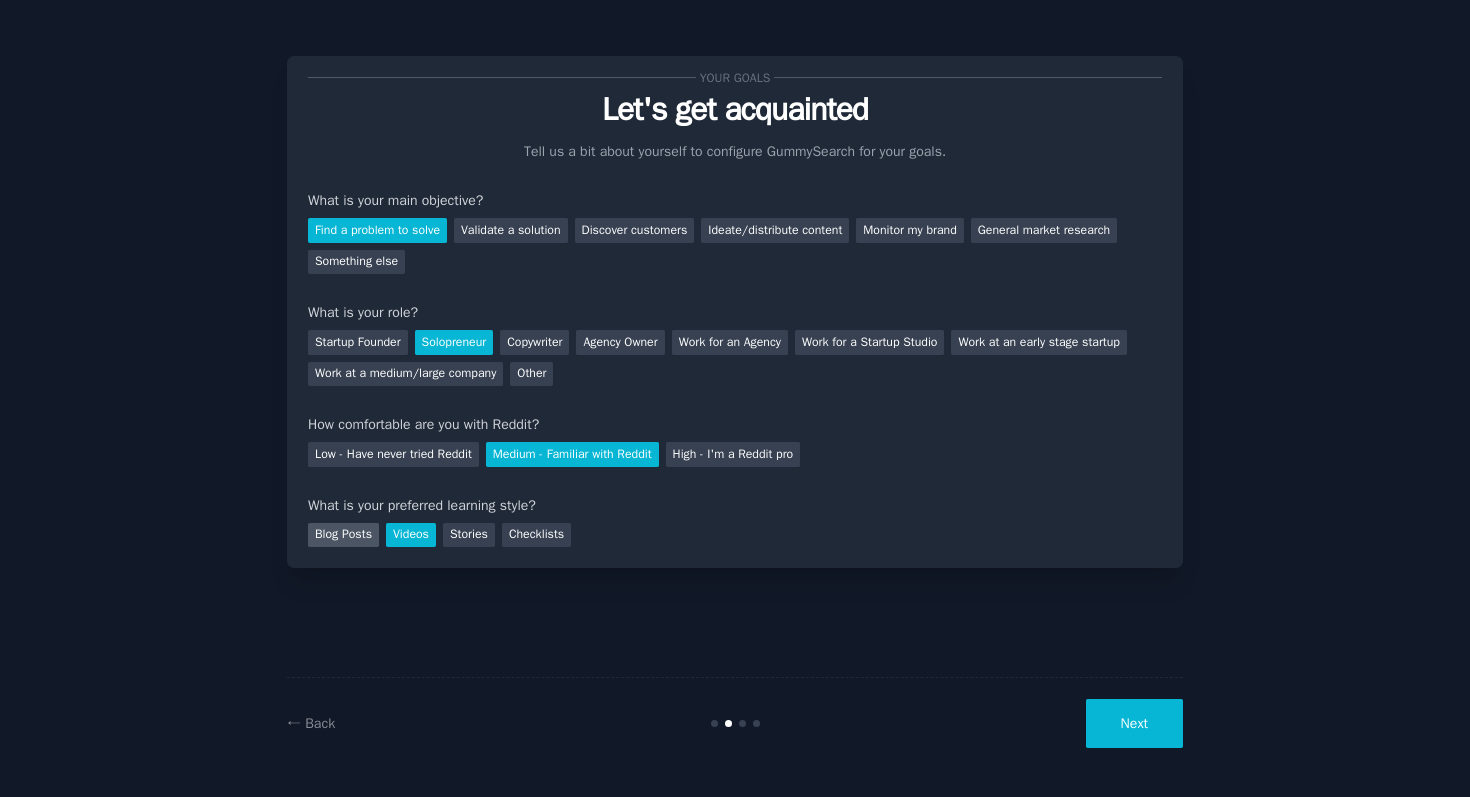 click on "Blog Posts" at bounding box center (343, 535) 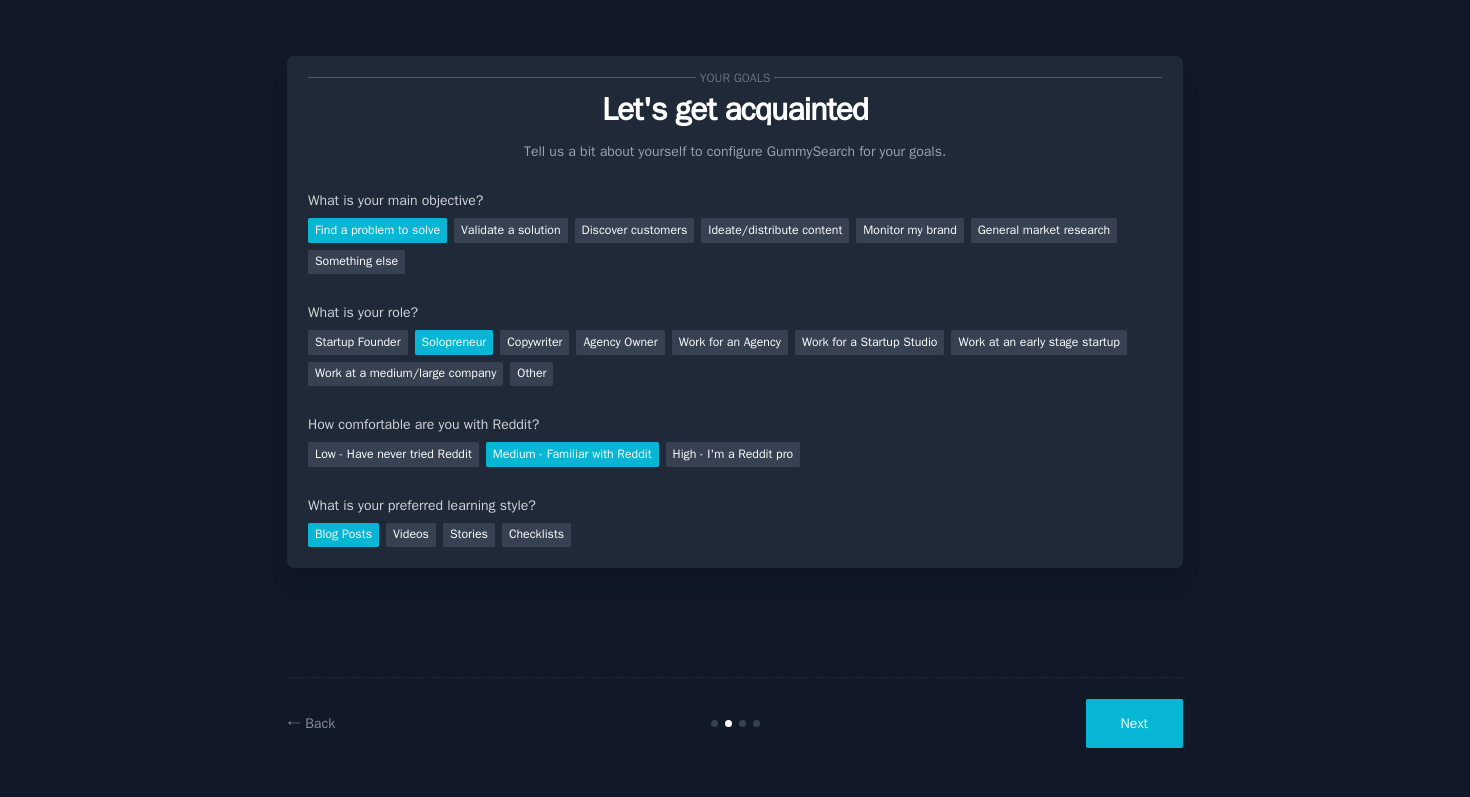 click on "Next" at bounding box center (1134, 723) 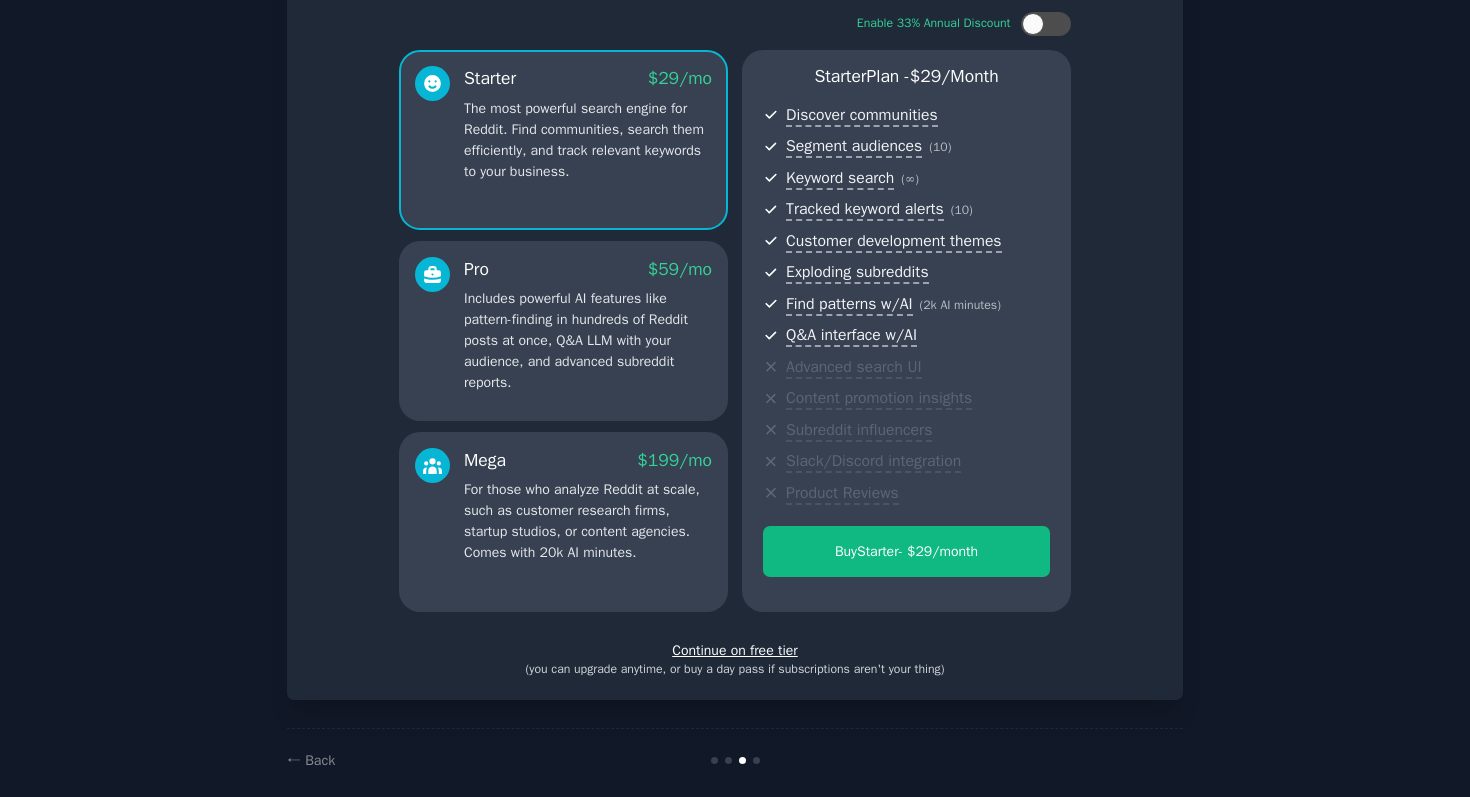 scroll, scrollTop: 145, scrollLeft: 0, axis: vertical 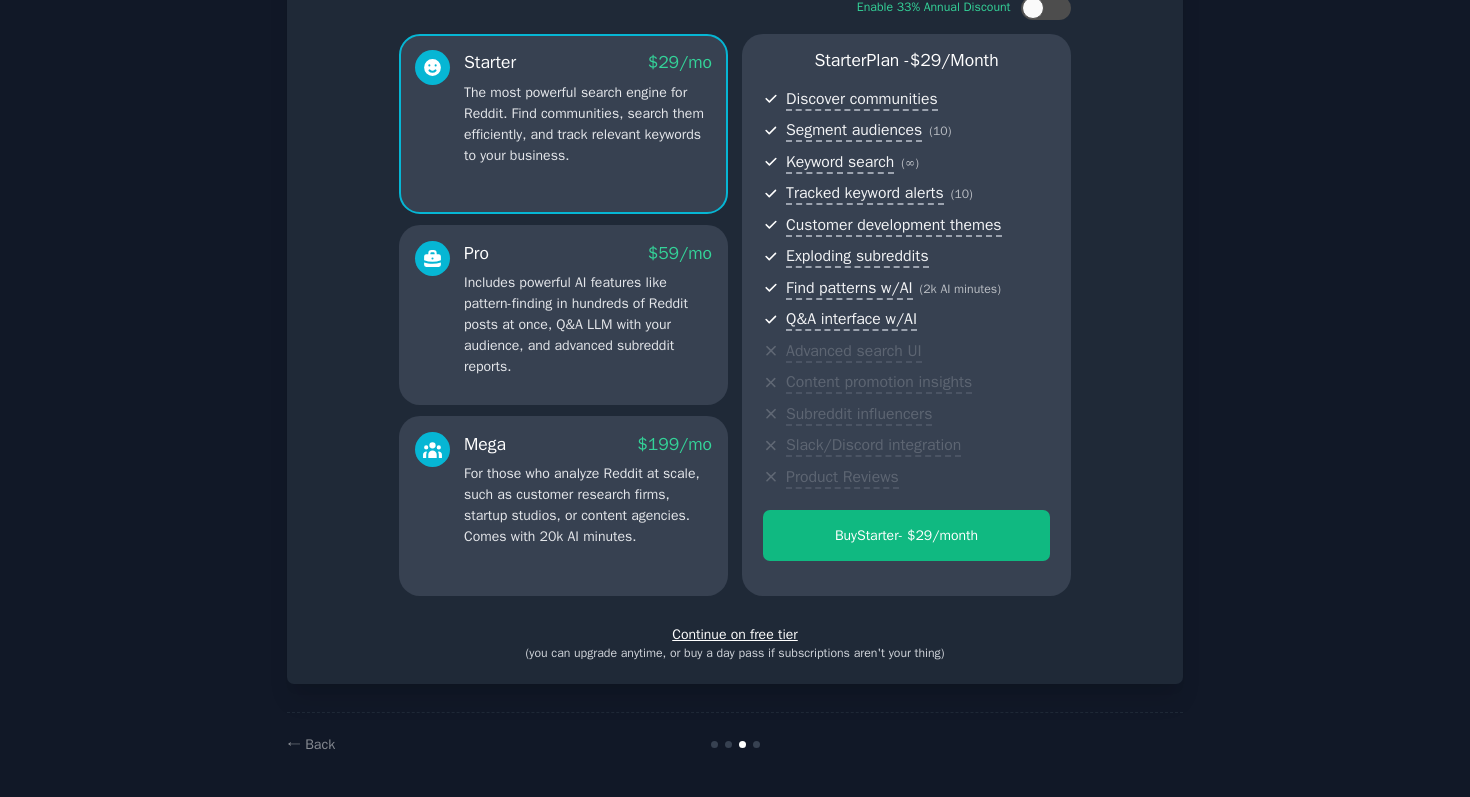 click on "Continue on free tier" at bounding box center (735, 634) 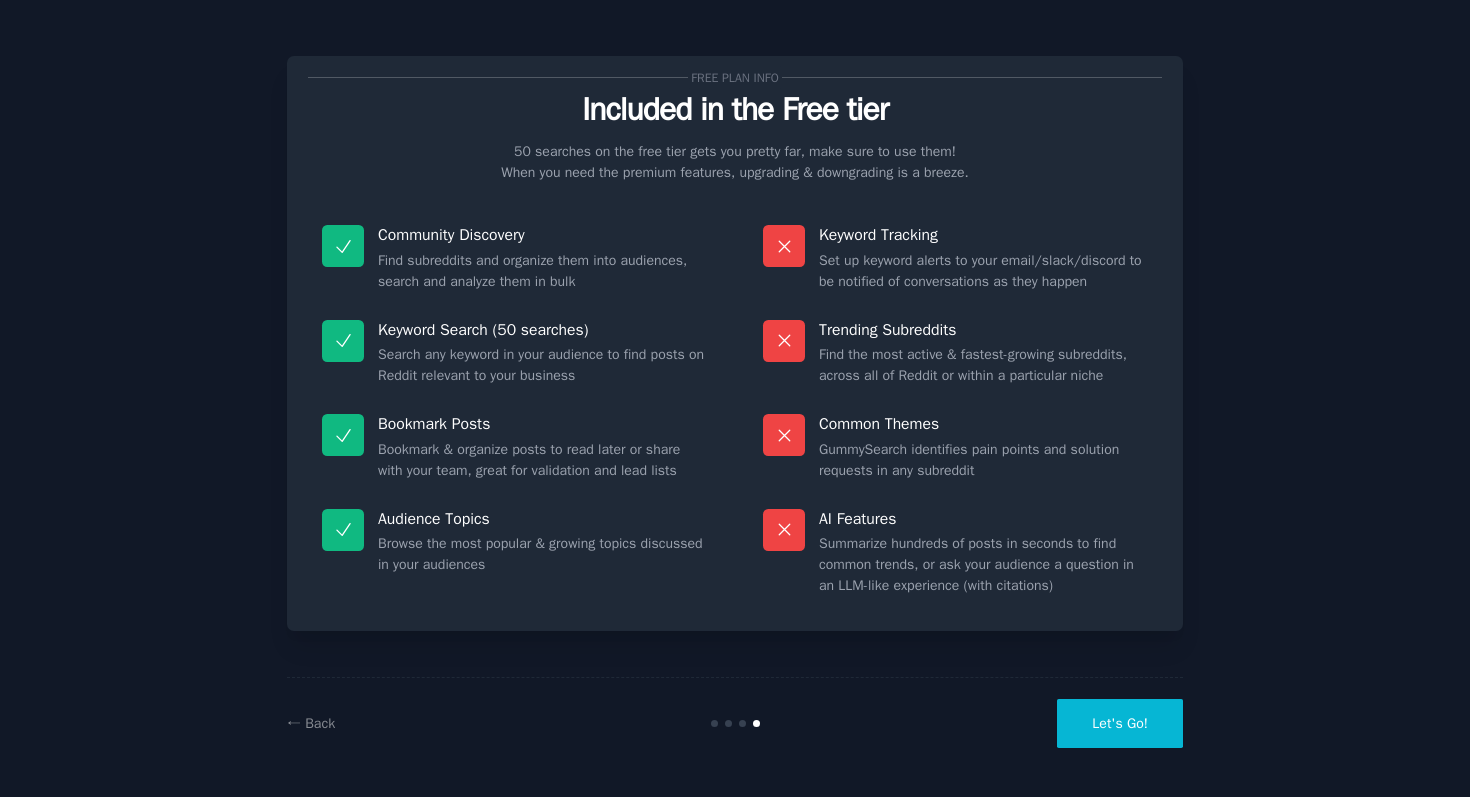 click on "Let's Go!" at bounding box center (1120, 723) 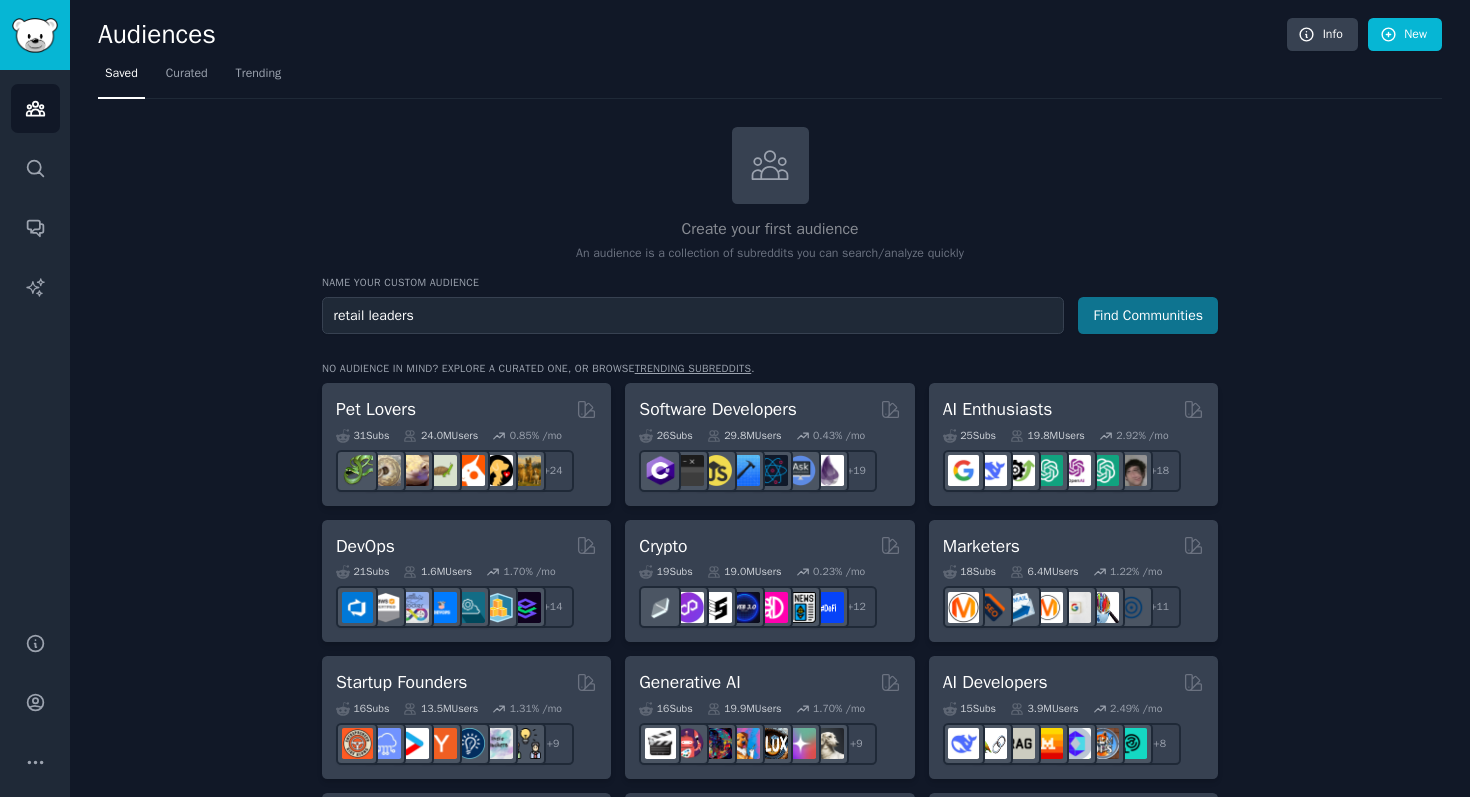 type on "retail leaders" 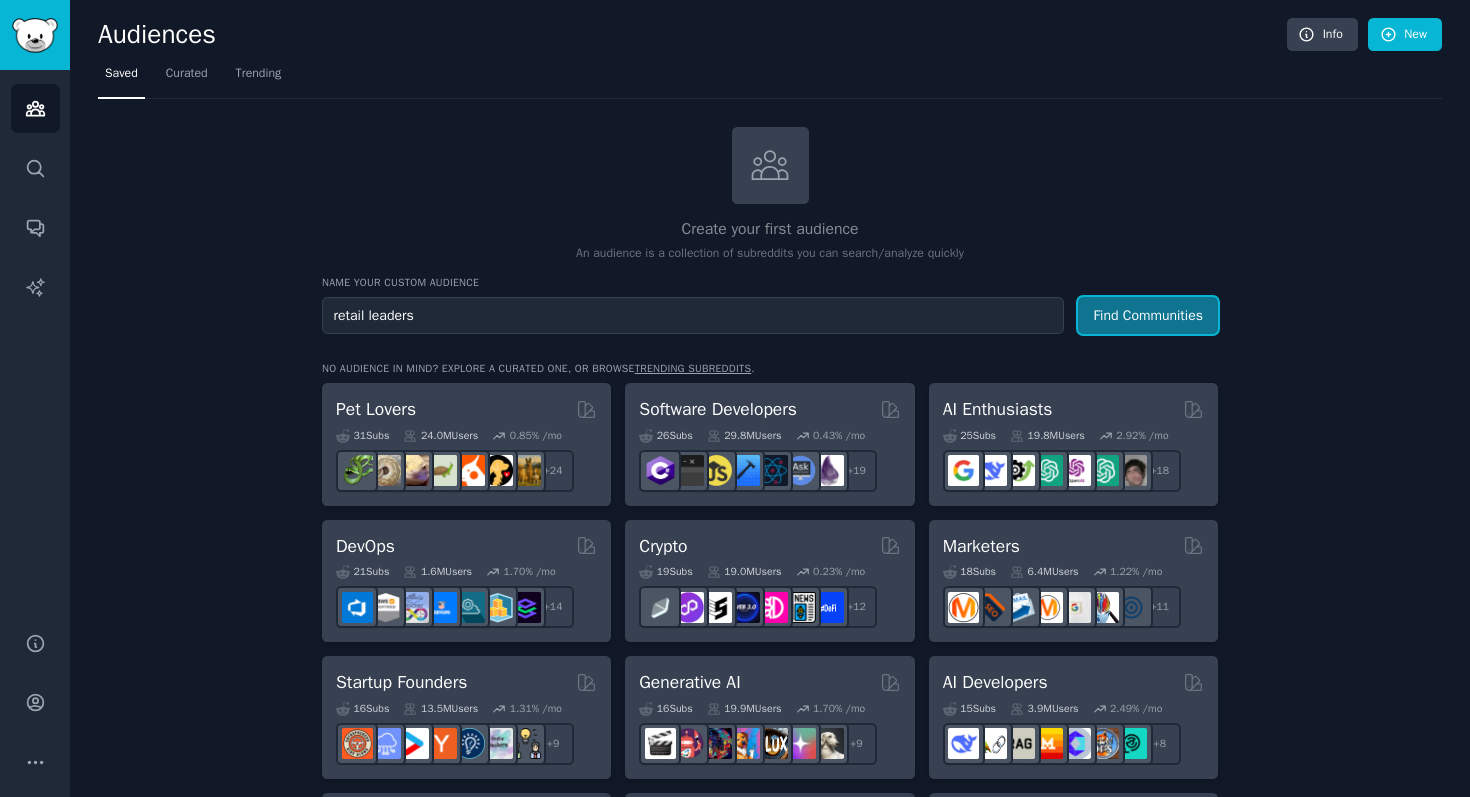 click on "Find Communities" at bounding box center [1148, 315] 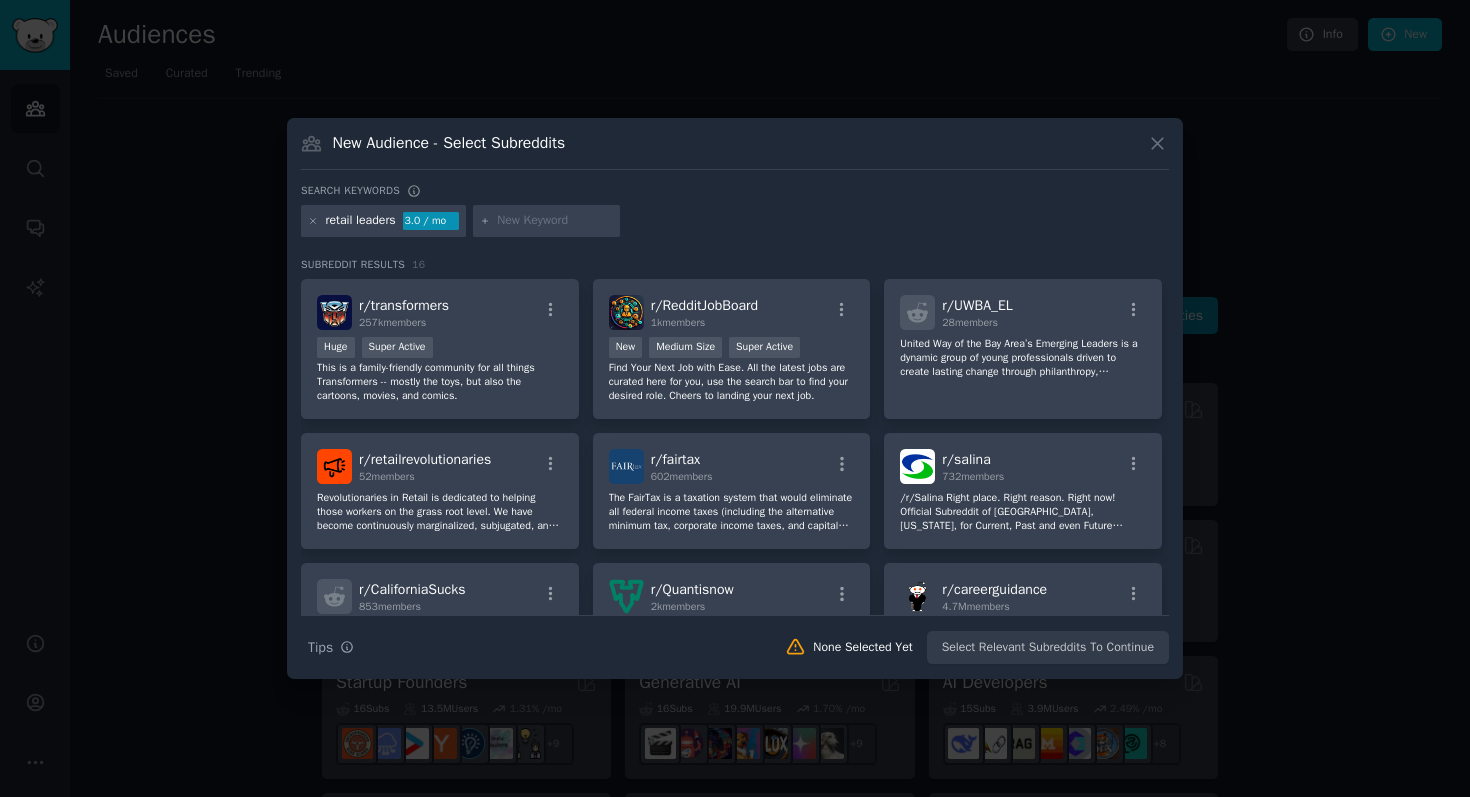click at bounding box center (555, 221) 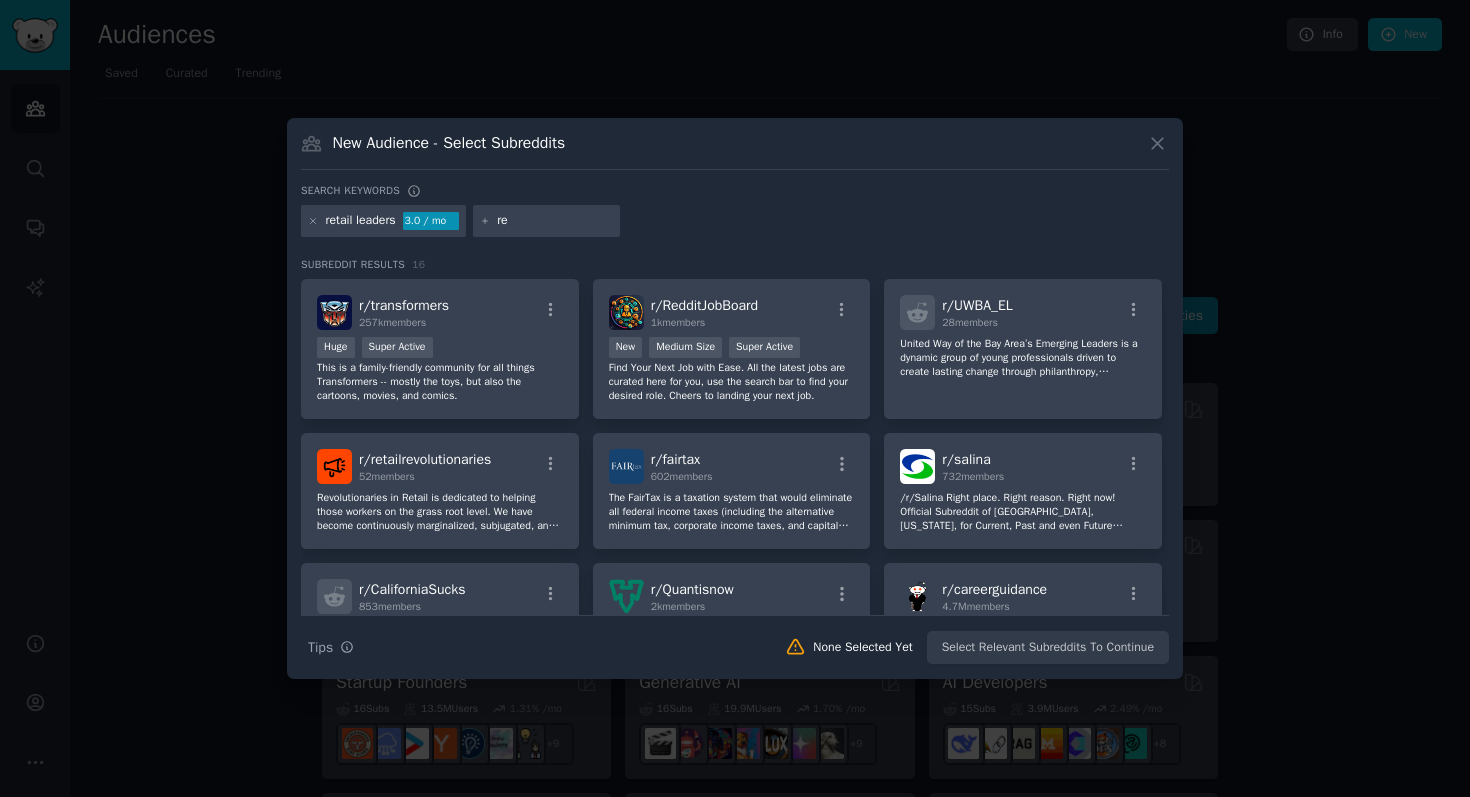type on "r" 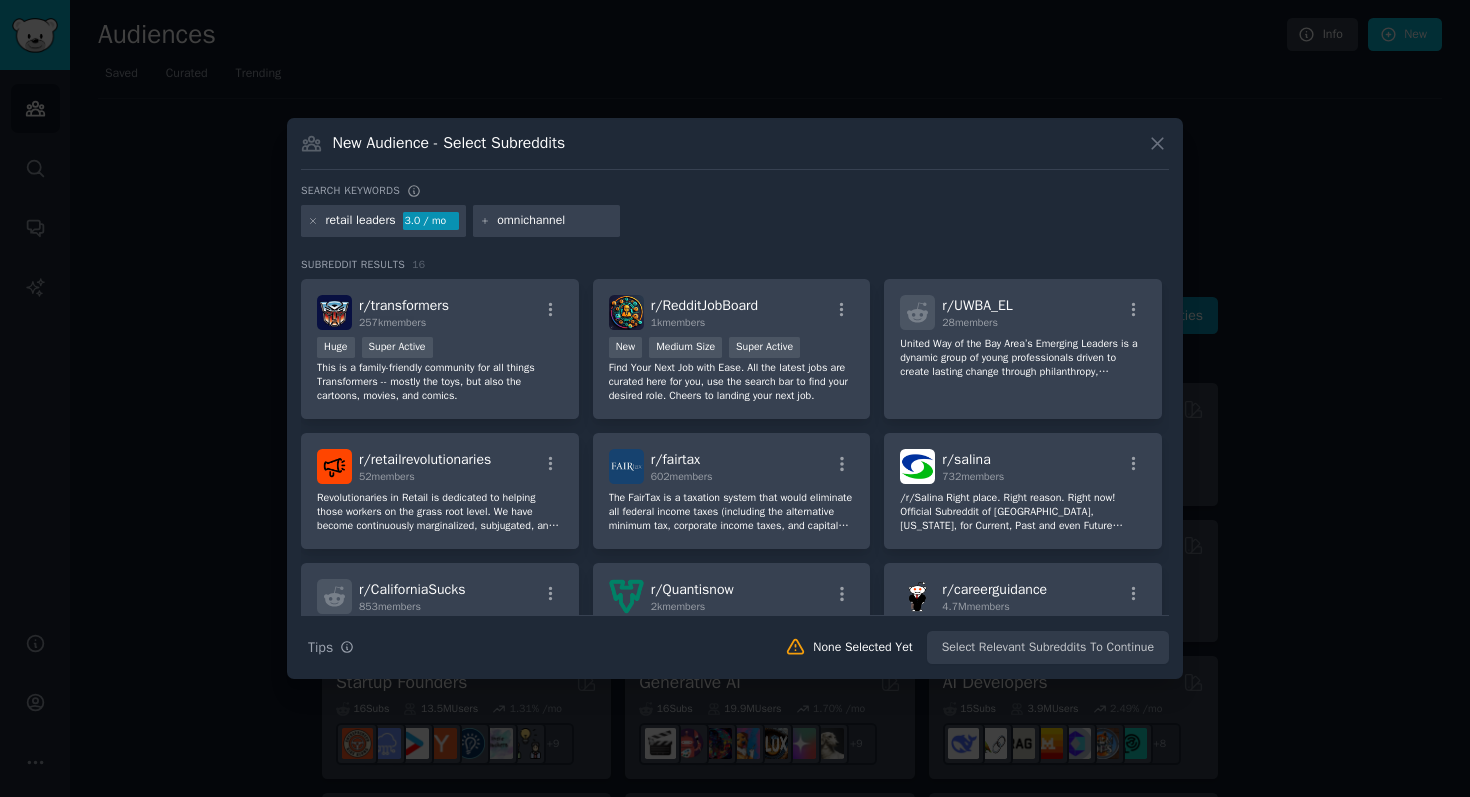 click on "omnichannel" at bounding box center [555, 221] 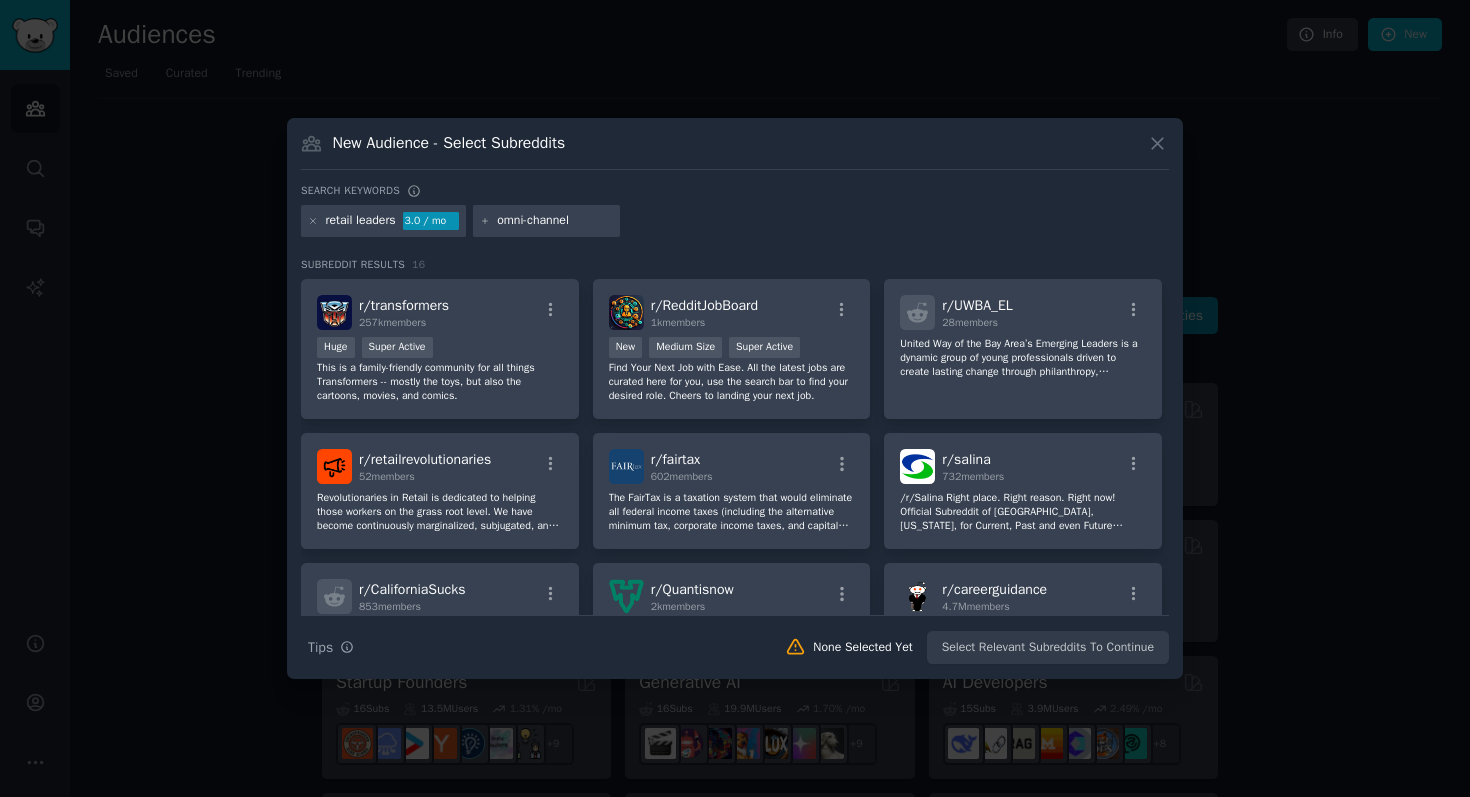 type on "omni-channel" 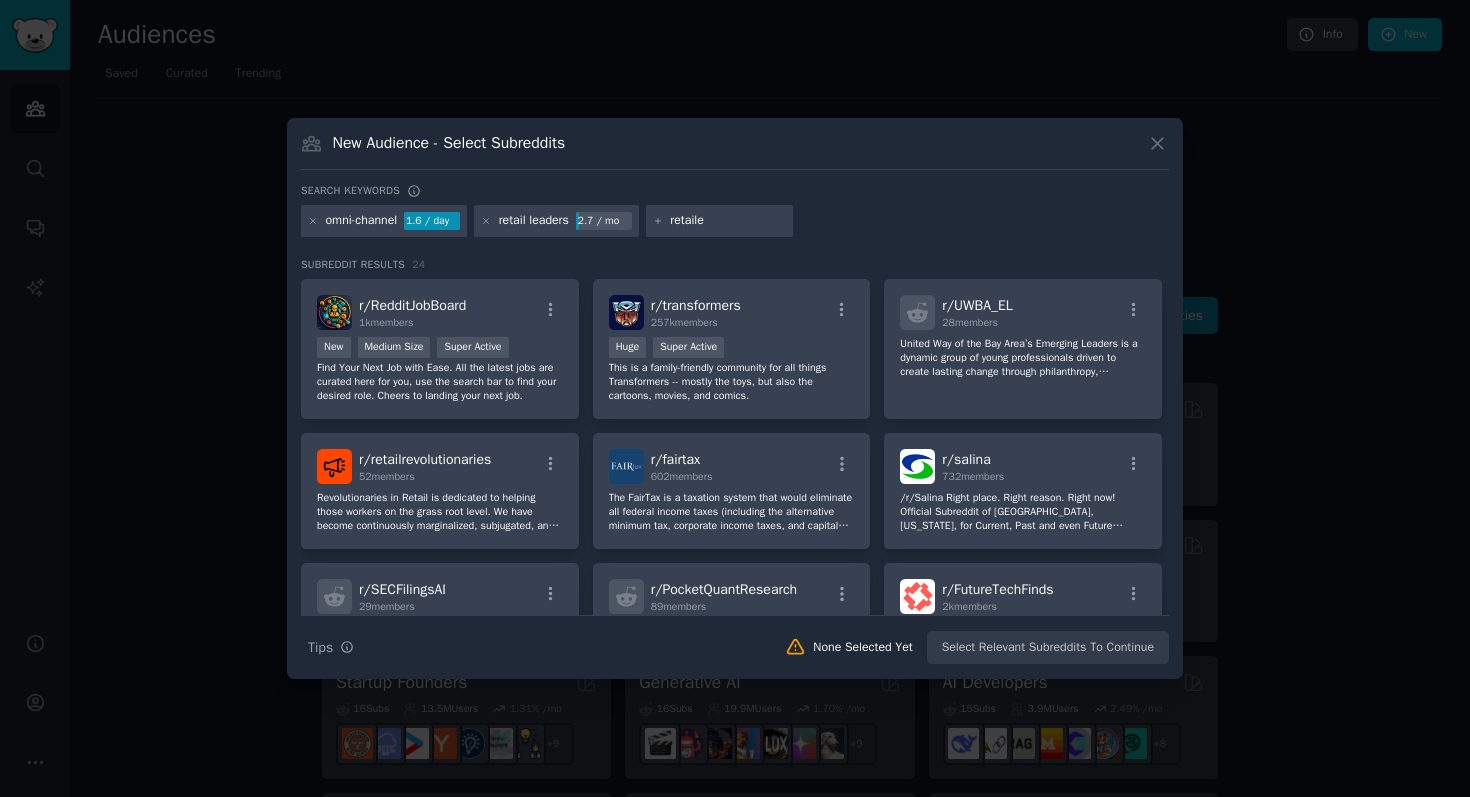 type on "retailer" 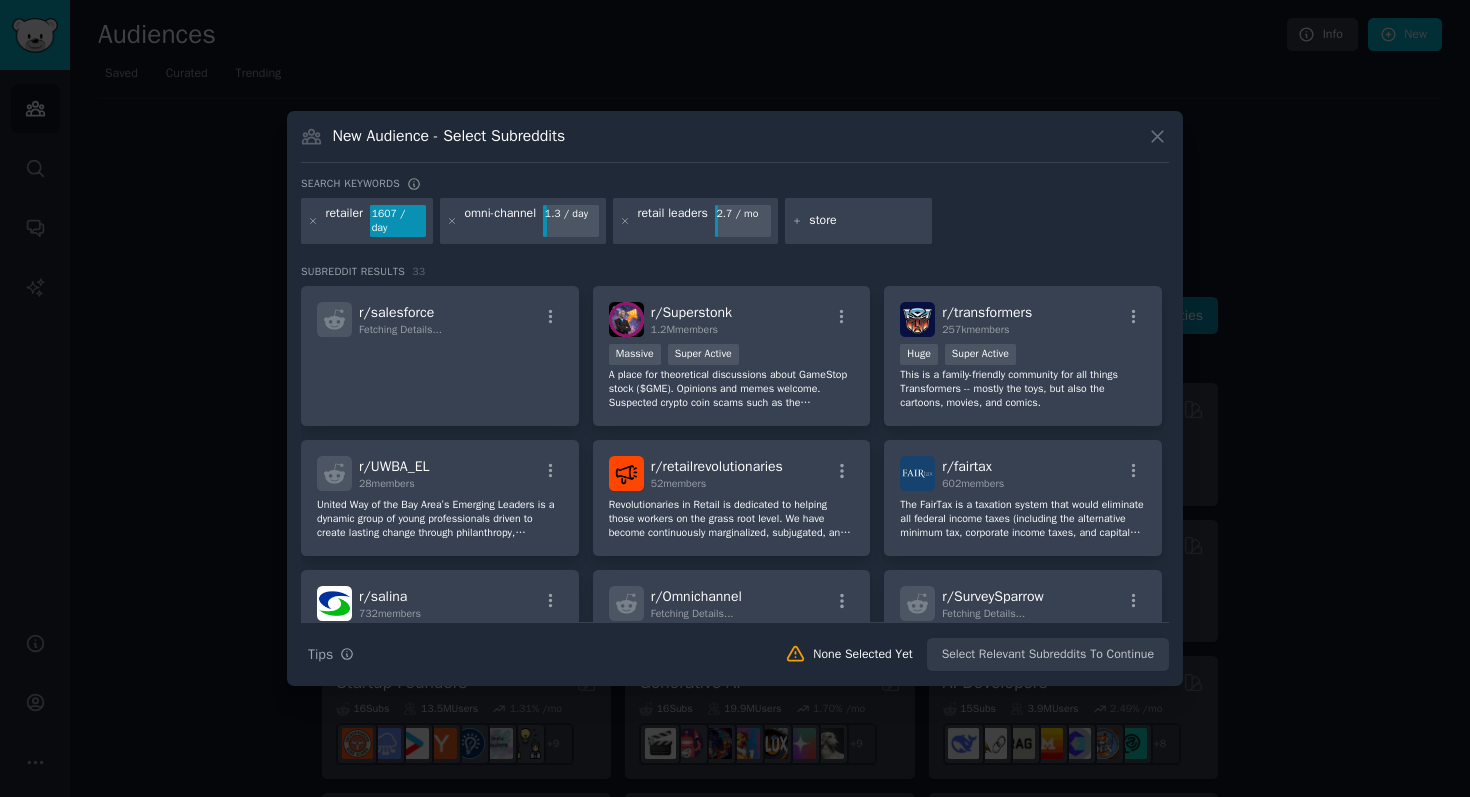 type on "store" 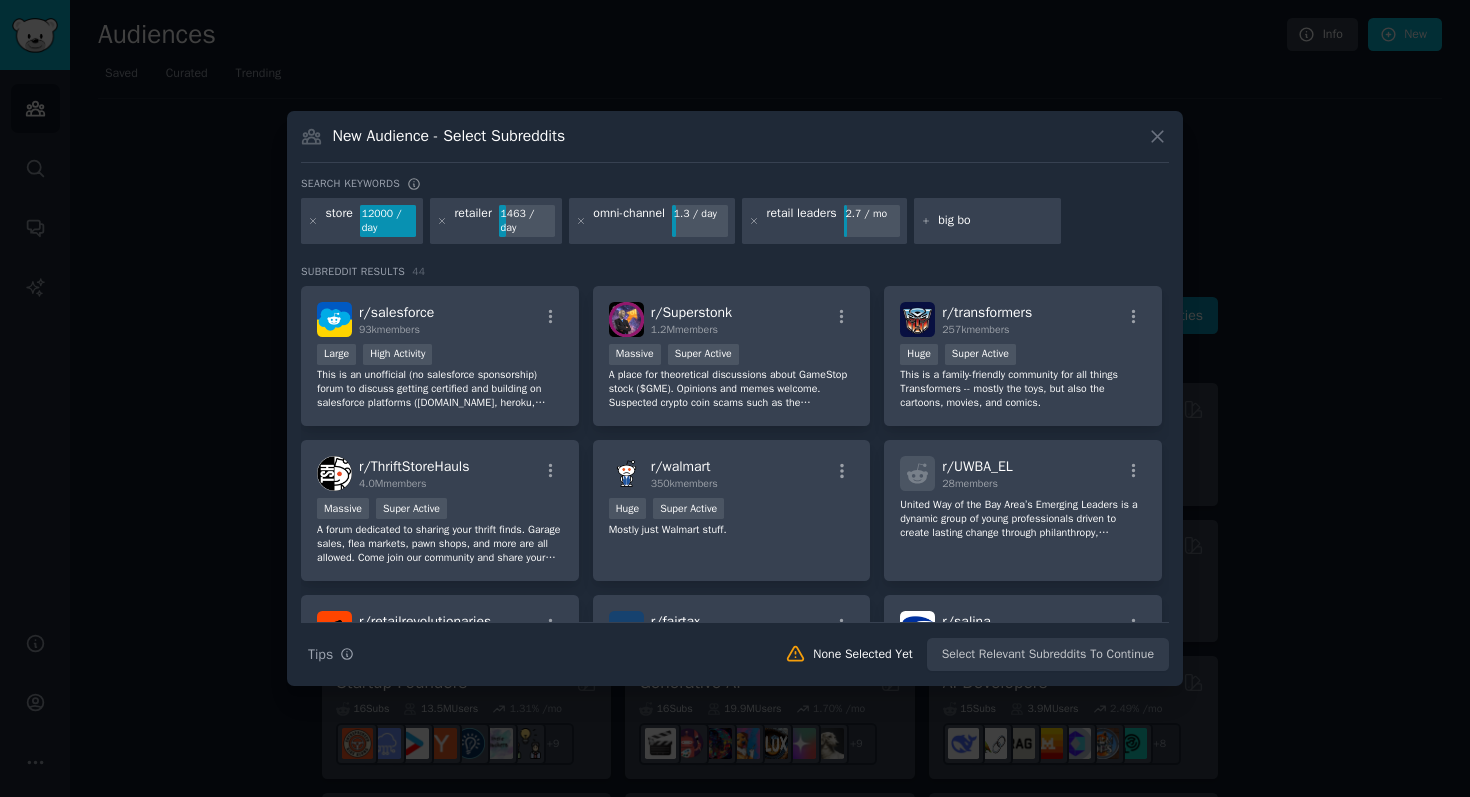 type on "big box" 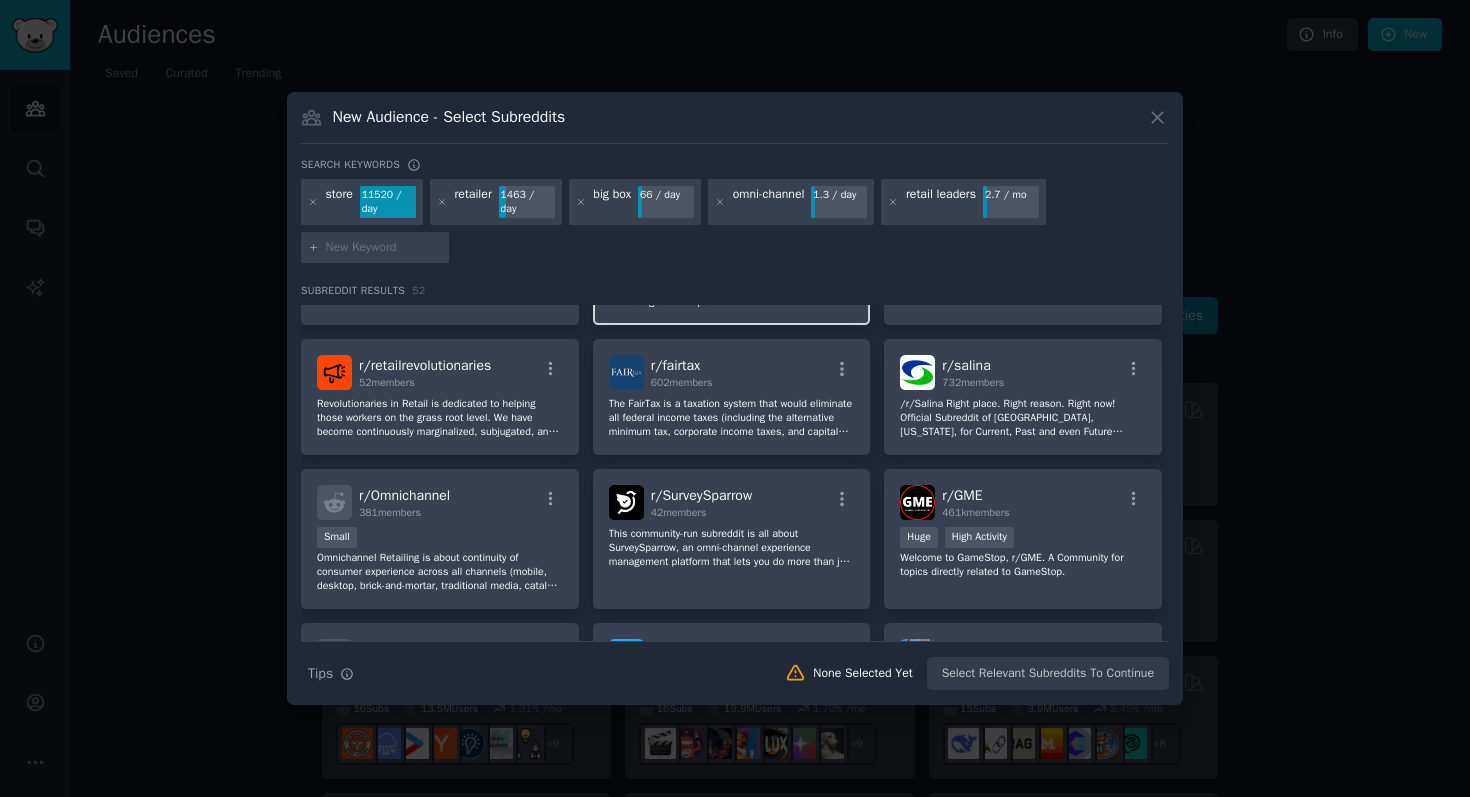 scroll, scrollTop: 455, scrollLeft: 0, axis: vertical 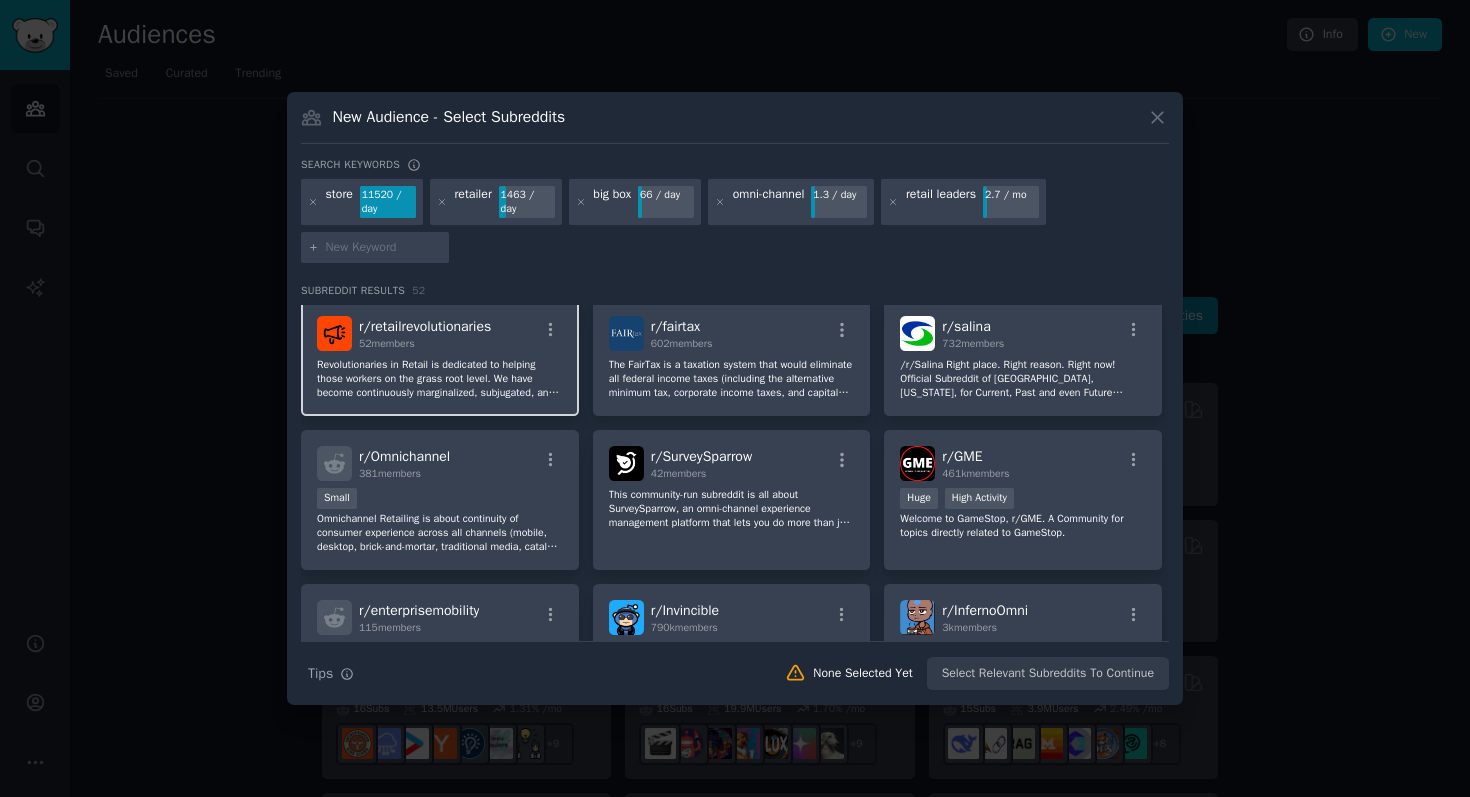 click on "Revolutionaries in Retail is dedicated to helping those workers on the grass root level.
We have become continuously marginalized, subjugated, and objectified; treated like scum and spoken to as children by derisive and manipulative leaders.
We need to unite and actually notify our fellow Representatives in Congress of these companies unfair and unethical practices" 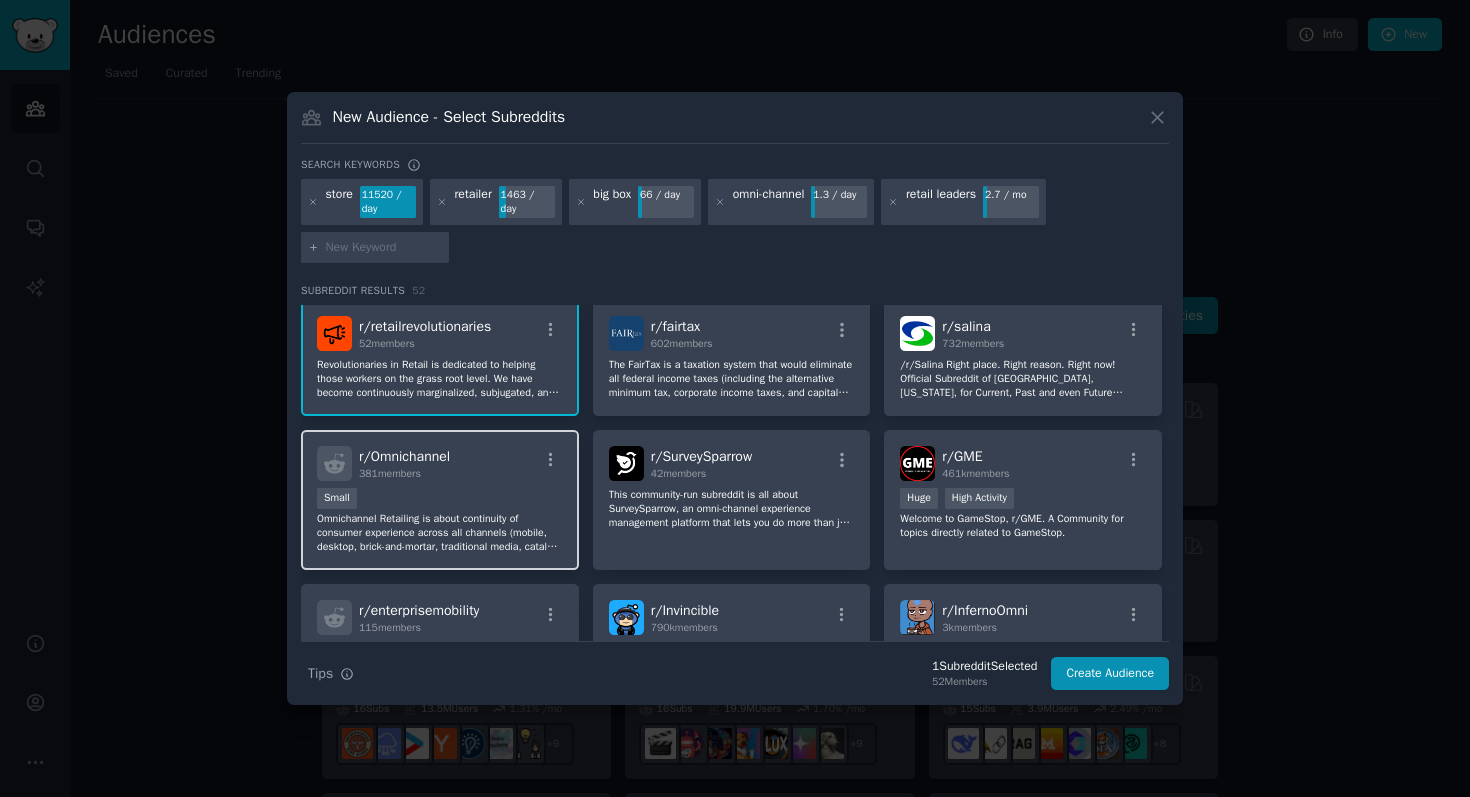 click on "Omnichannel Retailing is about continuity of consumer experience across all channels (mobile, desktop, brick-and-mortar, traditional media, catalog, etc.). [more from wikipedia…]([URL][DOMAIN_NAME])
This subreddit is intended as a place for retailers and vendors to discuss industry trends, share knowledge and practical experience in an effort to grow our businesses and accelerate the adoption of omnichannel approaches." at bounding box center (440, 533) 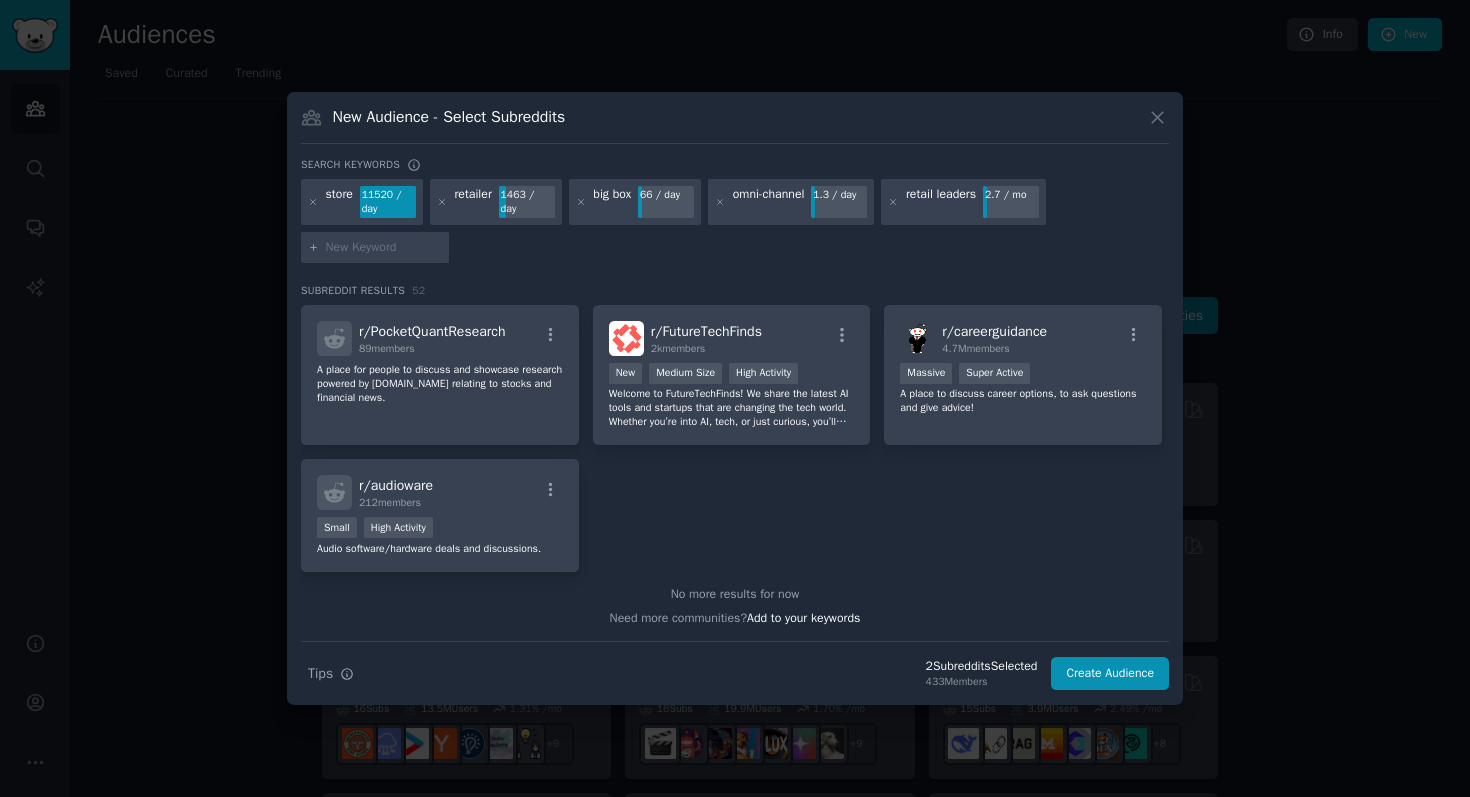 scroll, scrollTop: 2434, scrollLeft: 0, axis: vertical 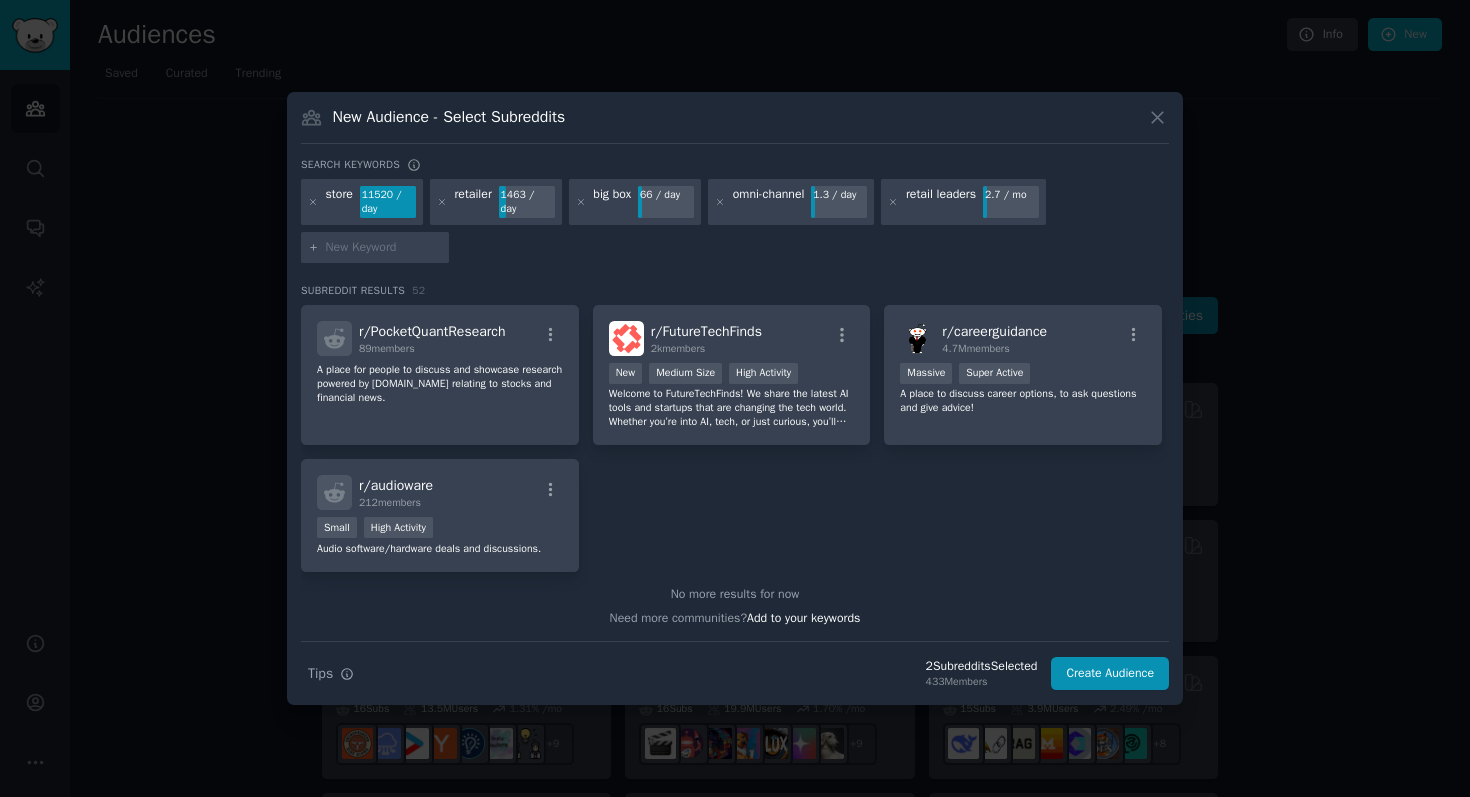 click at bounding box center (384, 248) 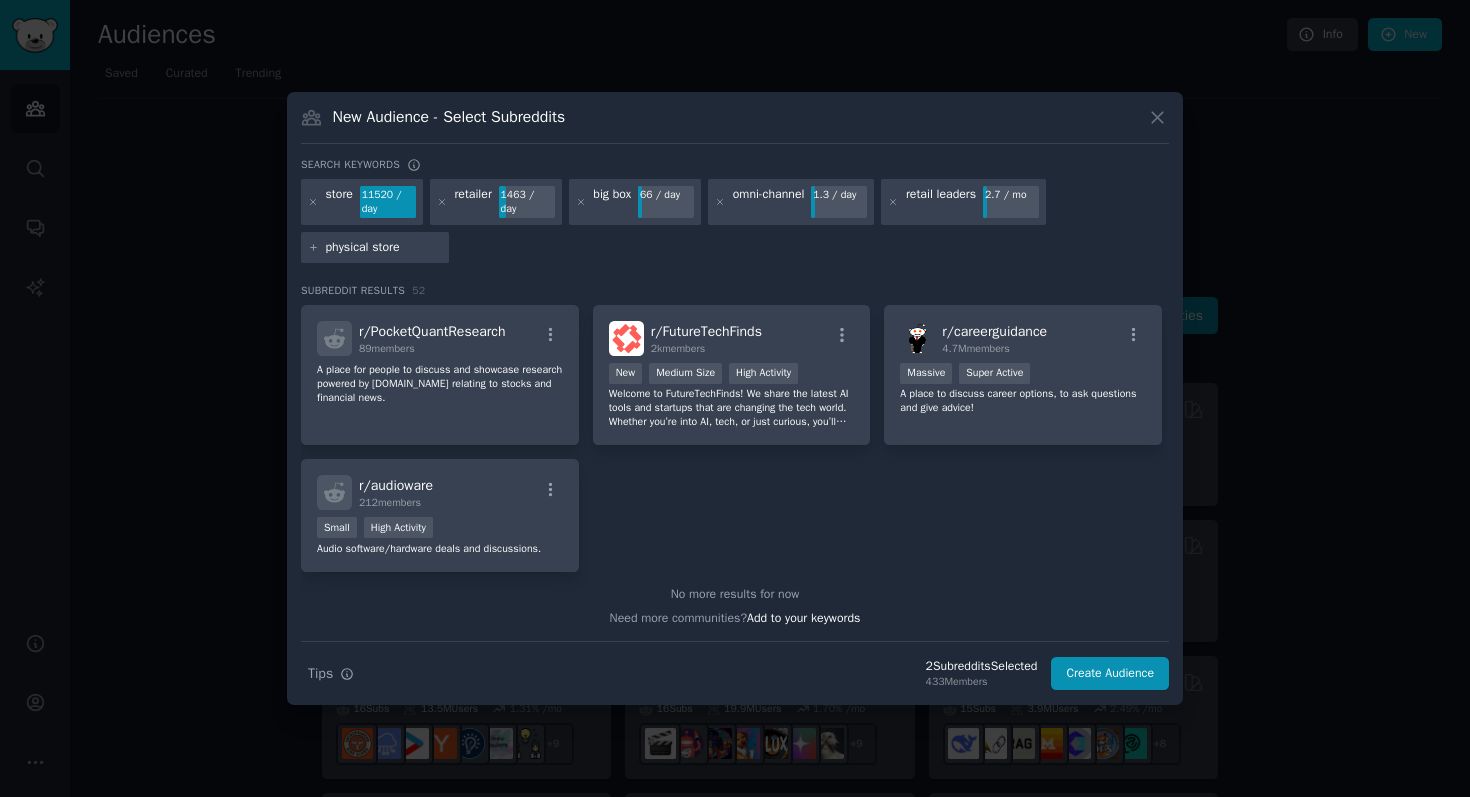 type on "physical stores" 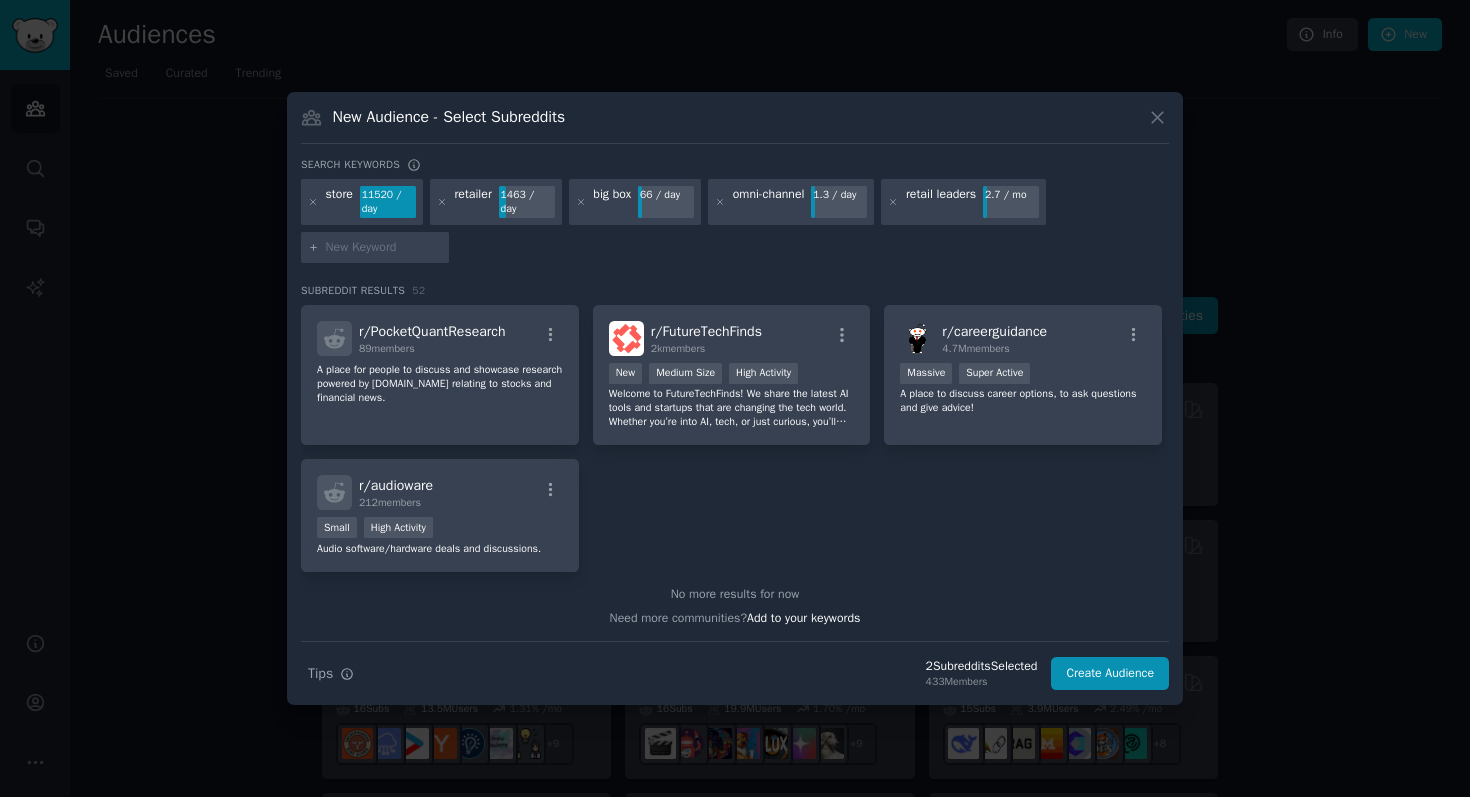 scroll, scrollTop: 0, scrollLeft: 0, axis: both 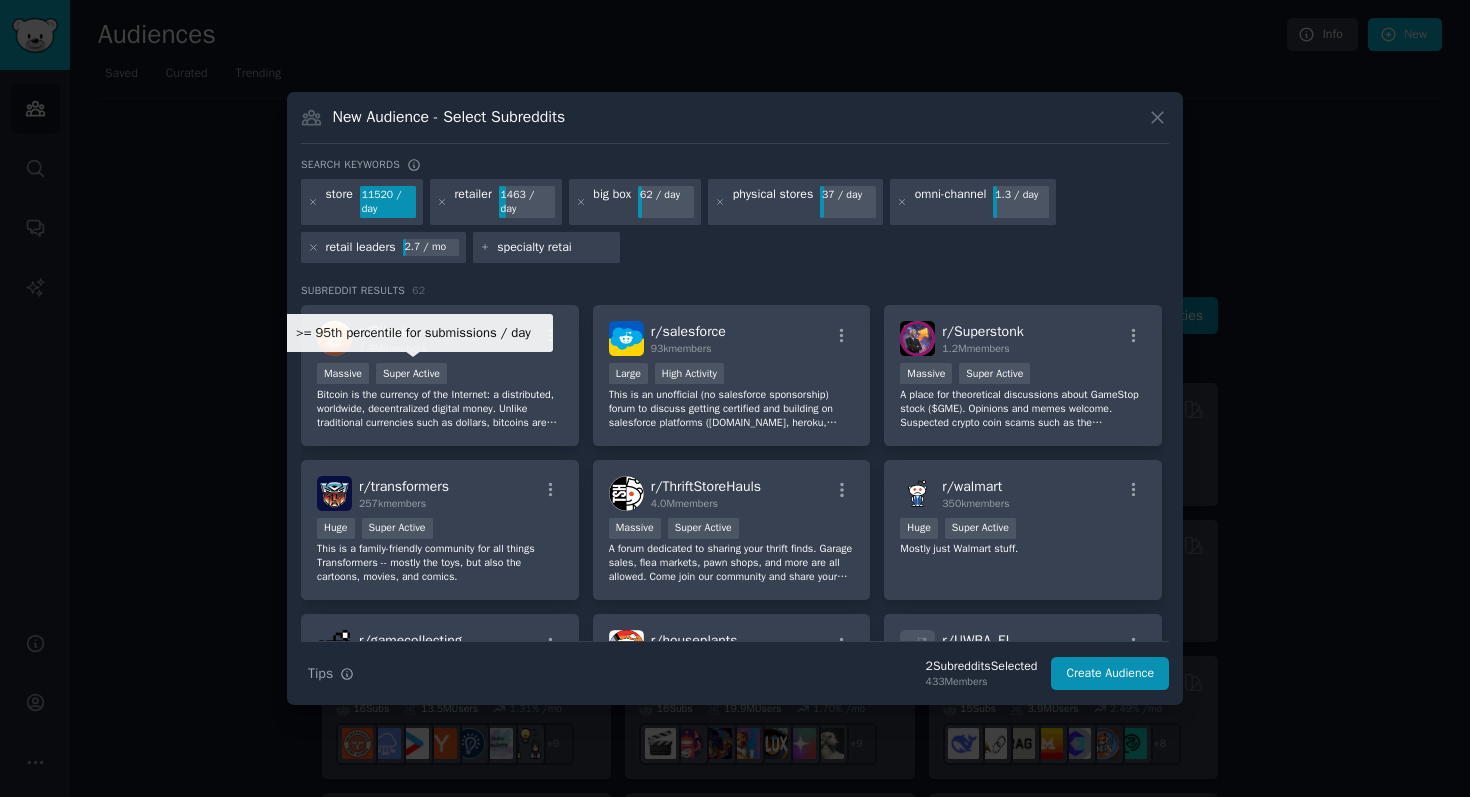 type on "specialty retail" 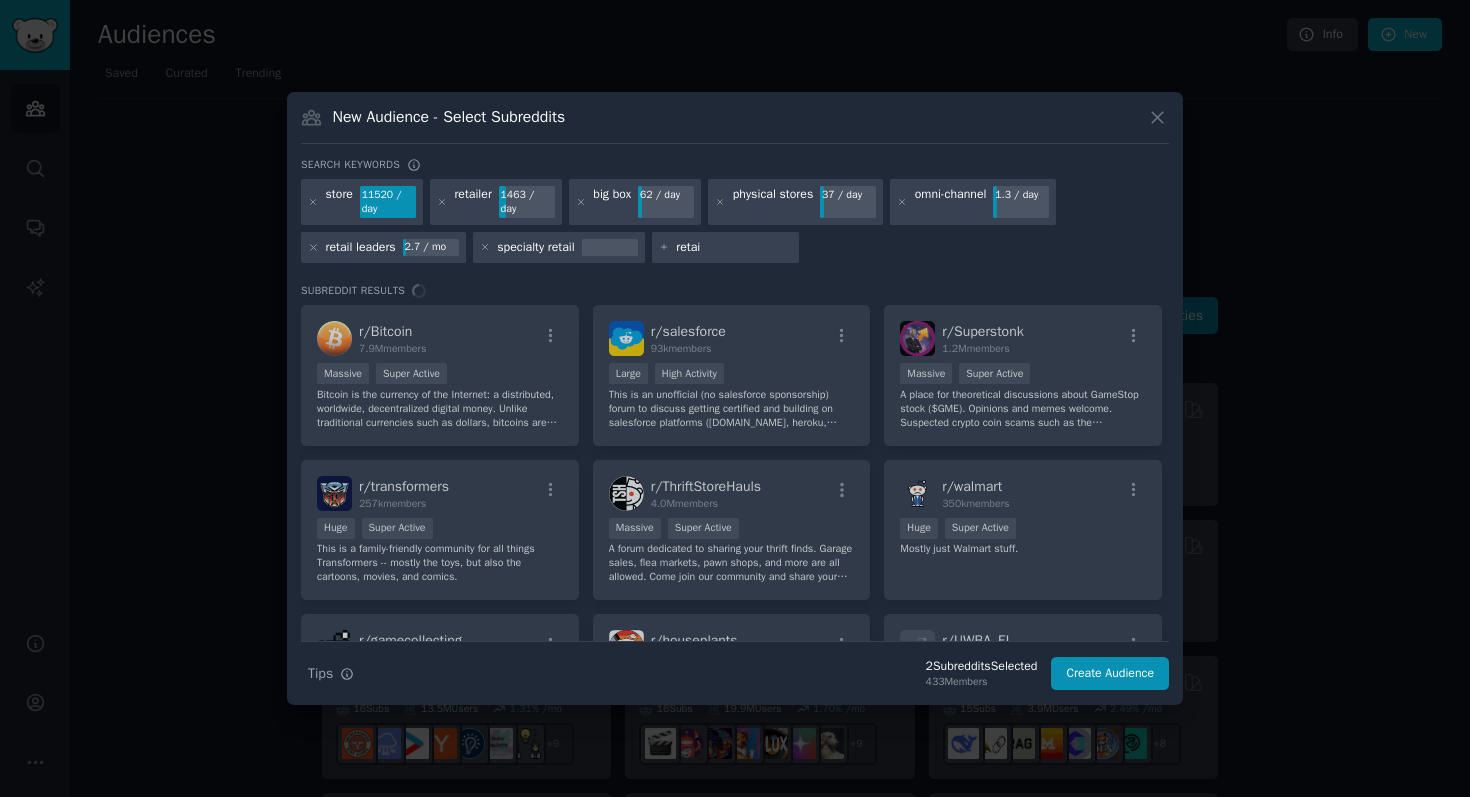 type on "retail" 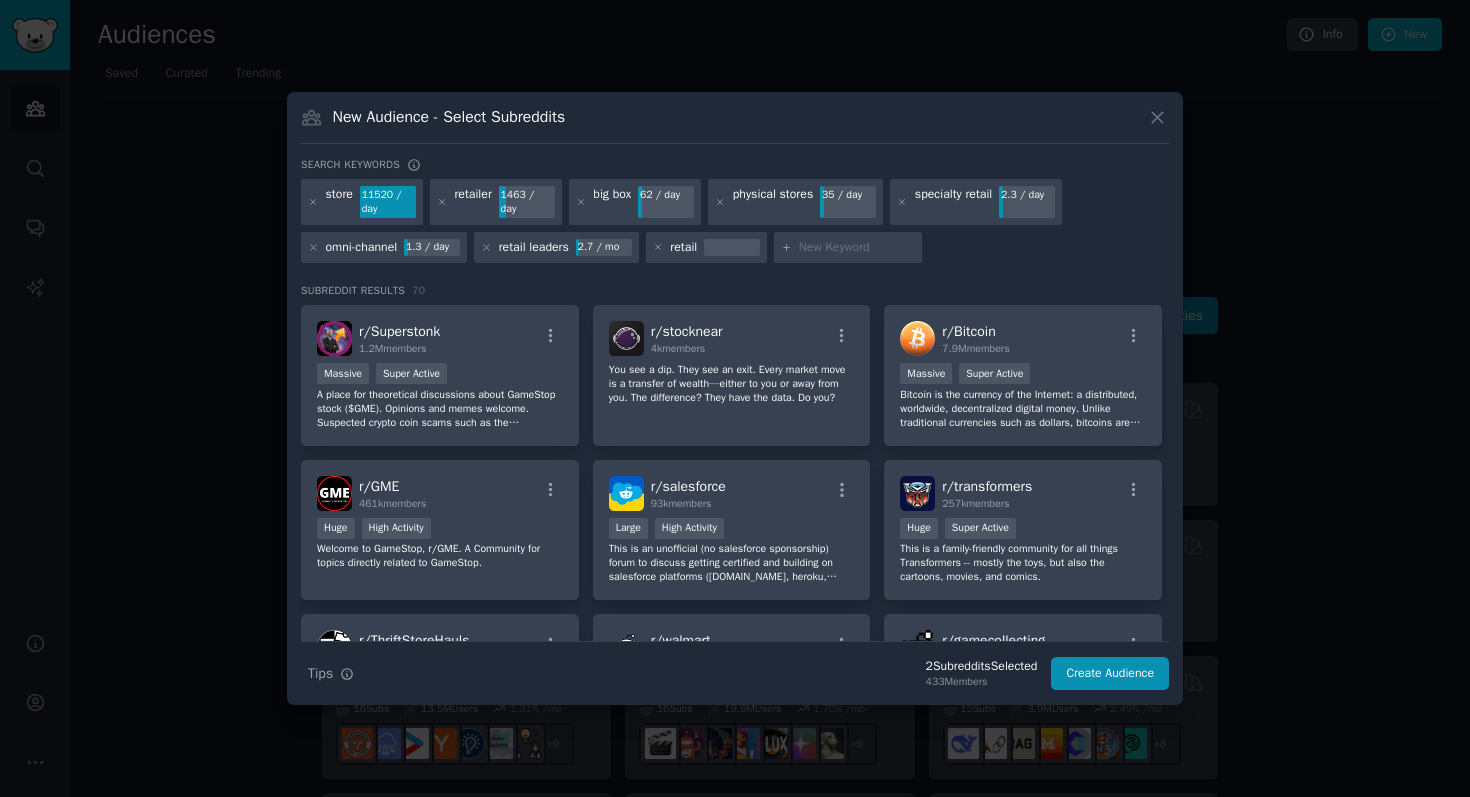 type on "i" 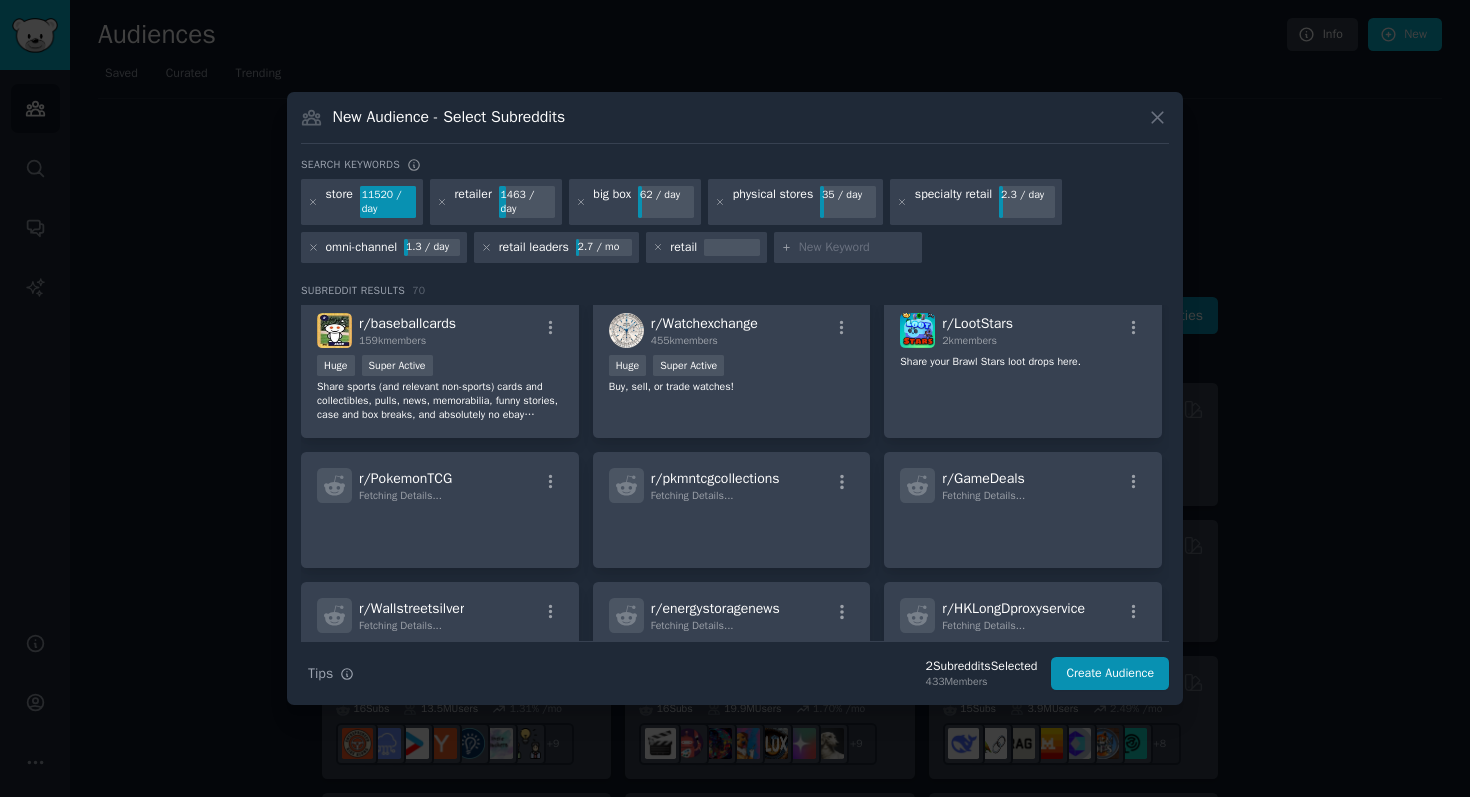 scroll, scrollTop: 2311, scrollLeft: 0, axis: vertical 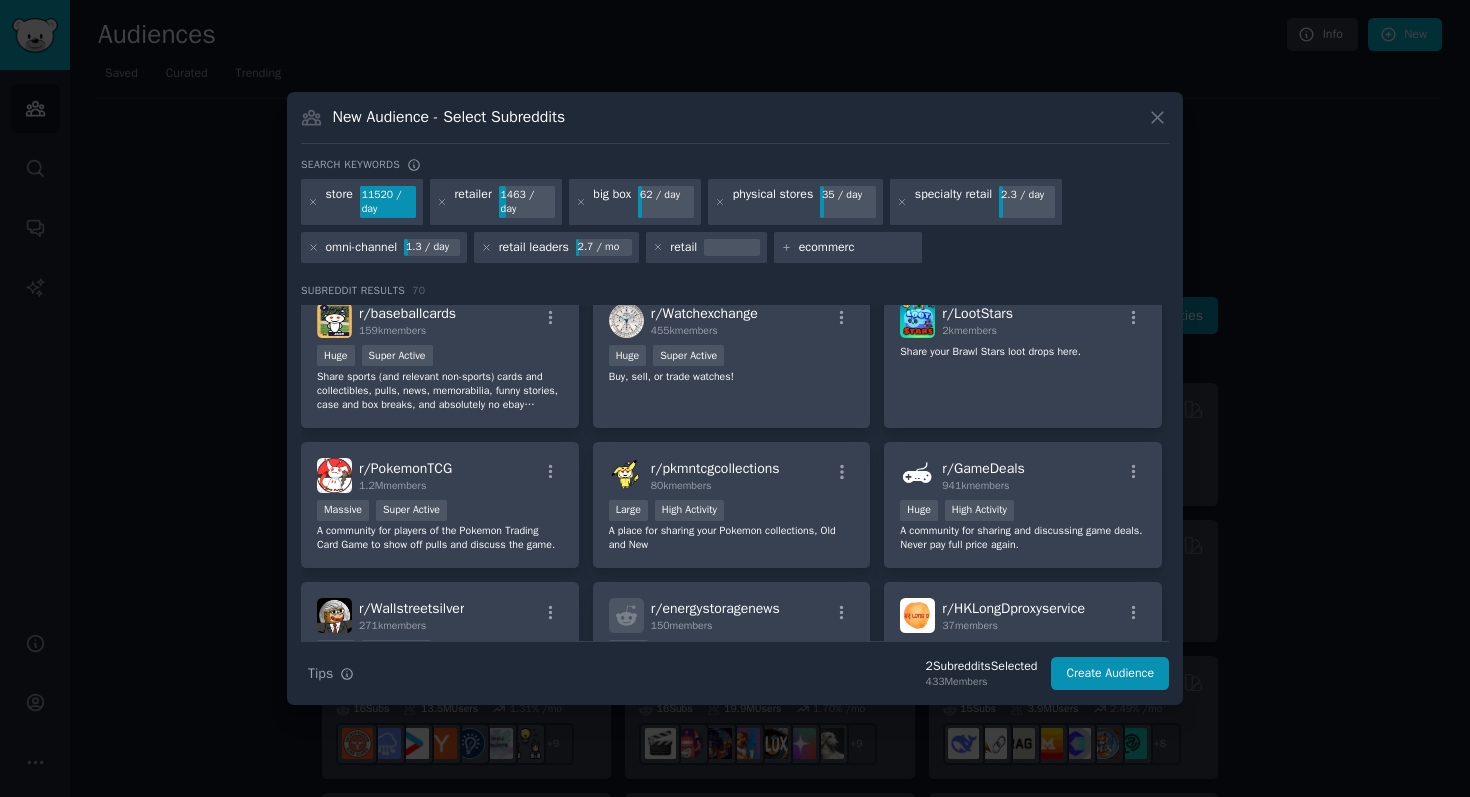 type on "ecommerce" 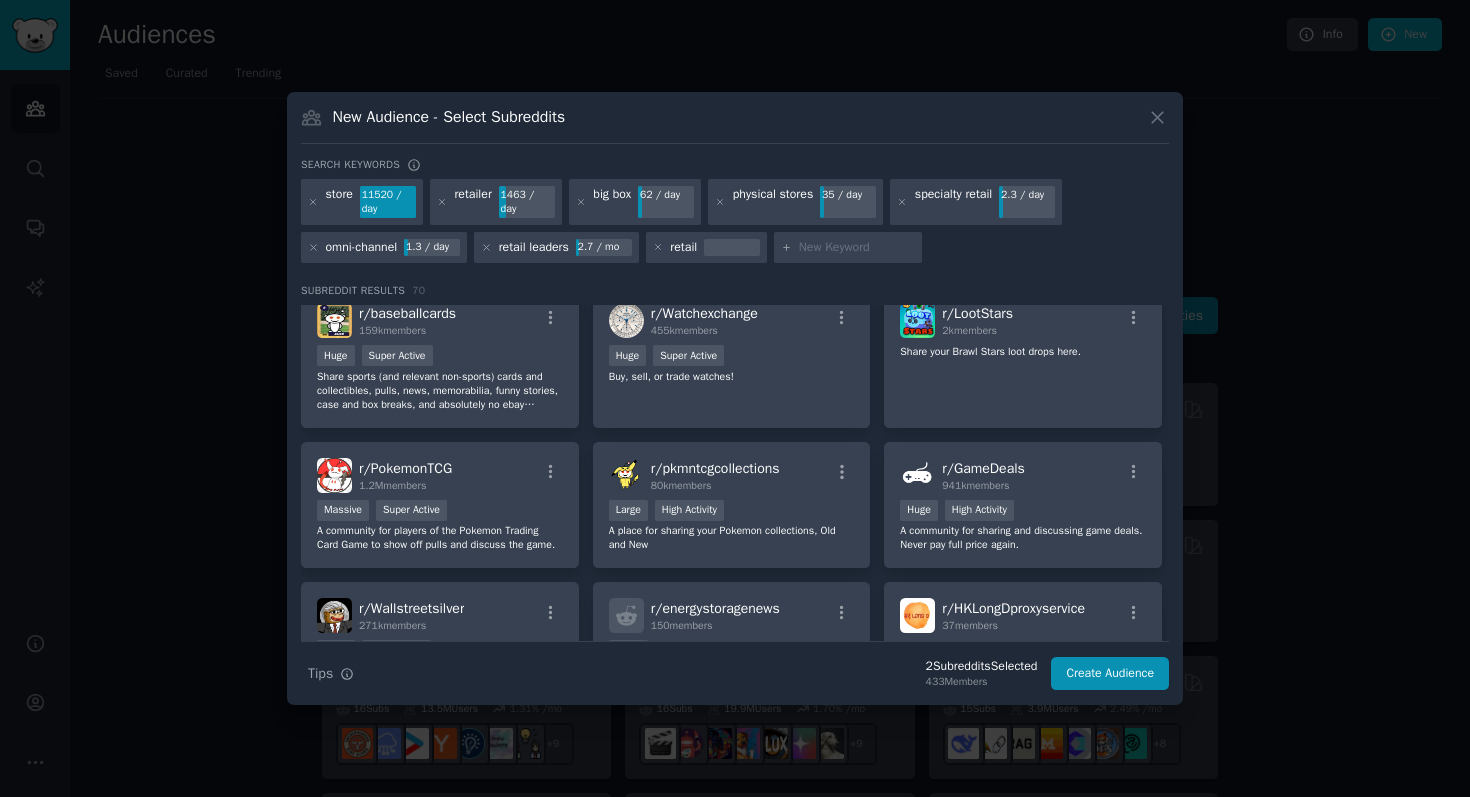 scroll, scrollTop: 0, scrollLeft: 0, axis: both 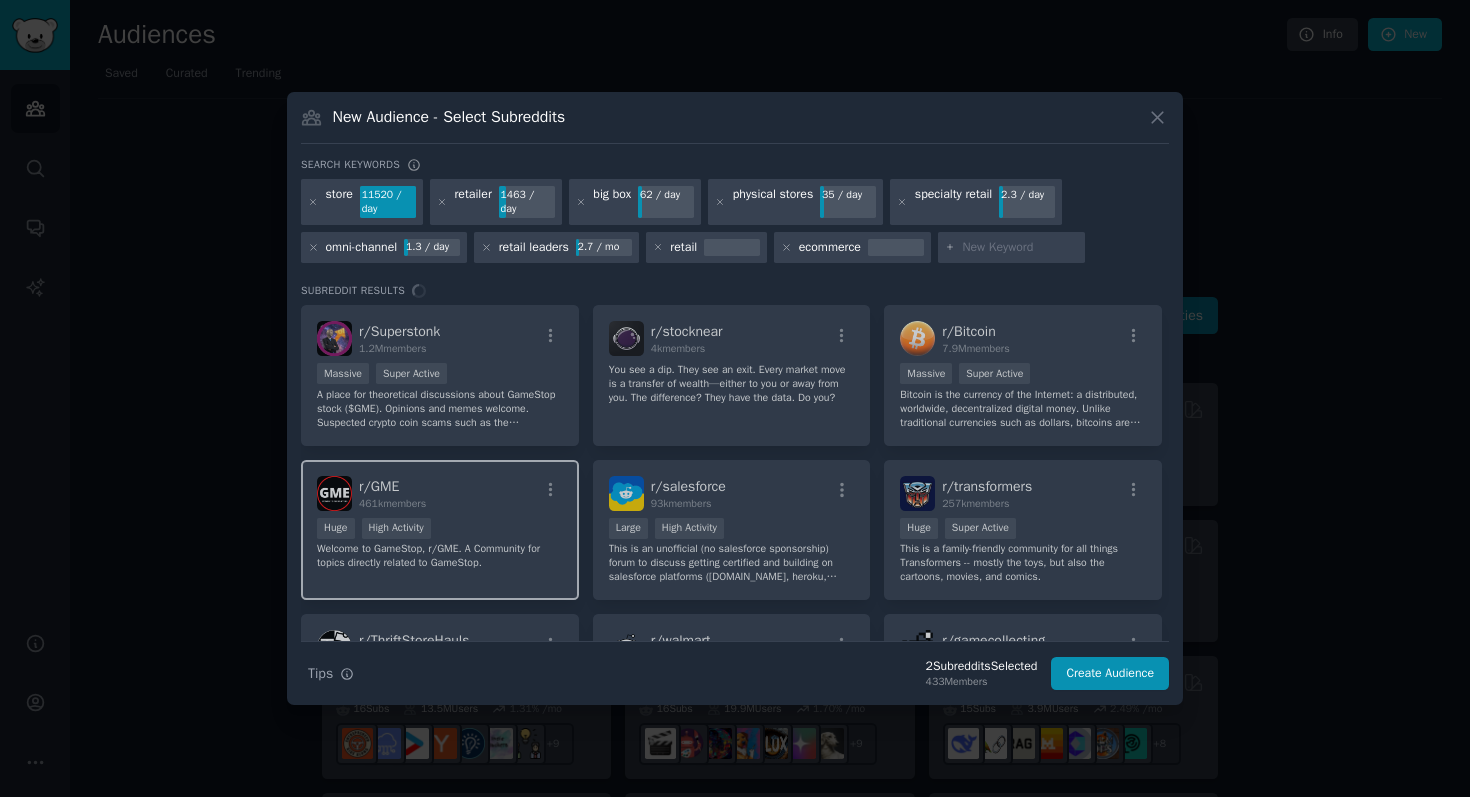 type on "w" 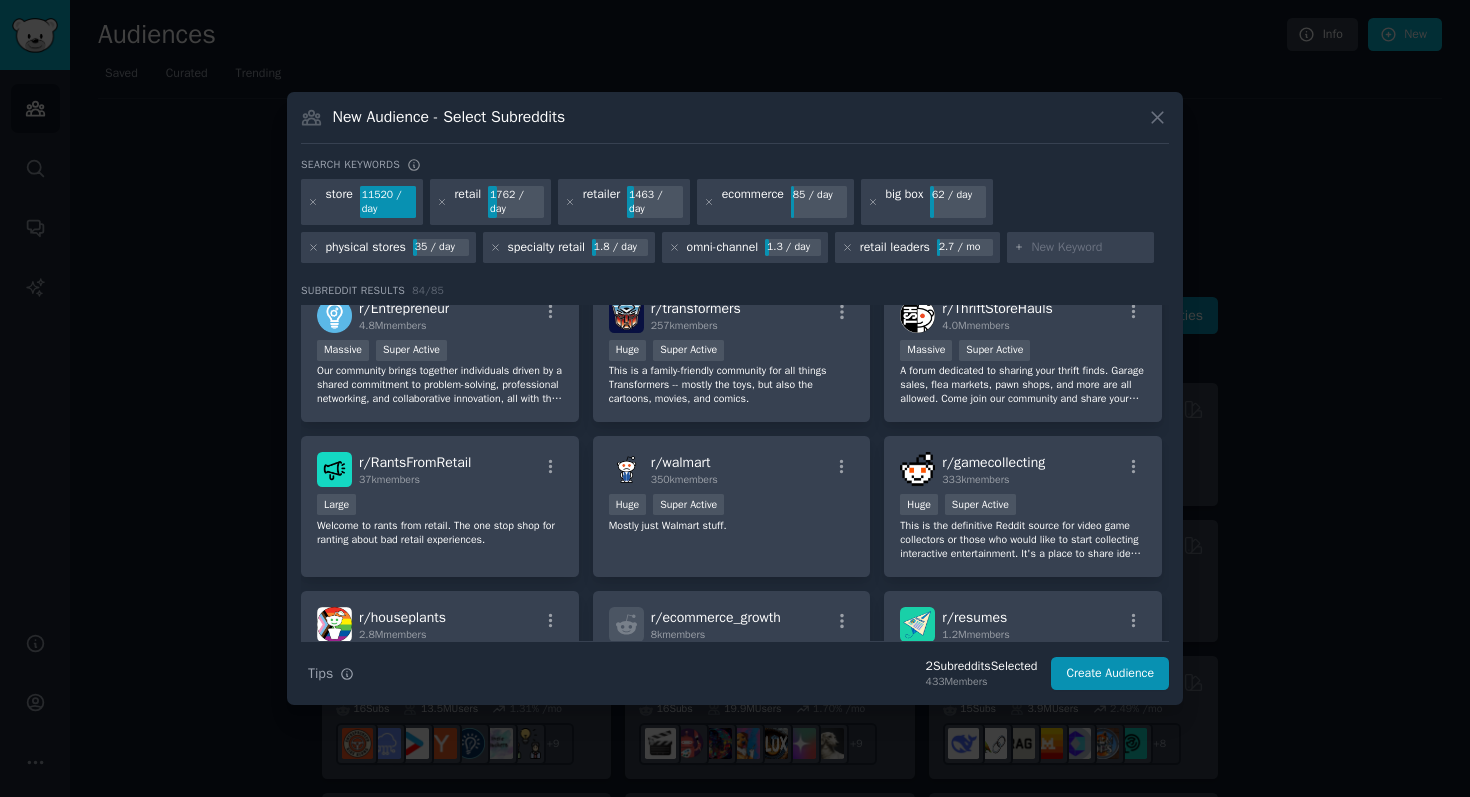 scroll, scrollTop: 393, scrollLeft: 0, axis: vertical 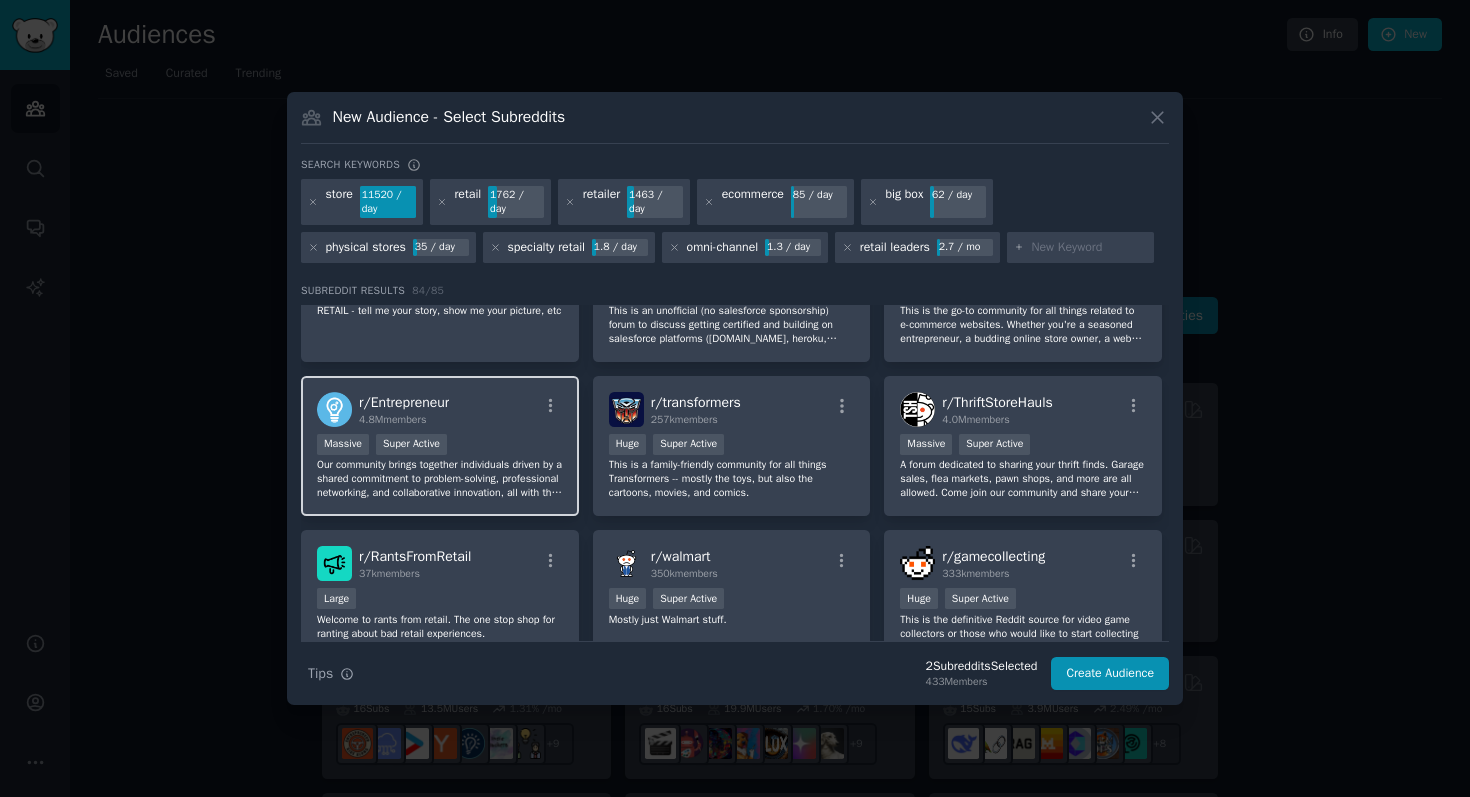 click on "r/ Entrepreneur 4.8M  members Massive Super Active Our community brings together individuals driven by a shared commitment to problem-solving, professional networking, and collaborative innovation, all with the goal of making a positive impact. We welcome a diverse range of pursuits, from side projects and small businesses to venture-backed startups and solo ventures. However, this is a space for genuine connection and exchange of ideas, not self-promotion. Please refrain from promoting personal blogs, consulting services, books, MLMs, opinions." at bounding box center (440, 446) 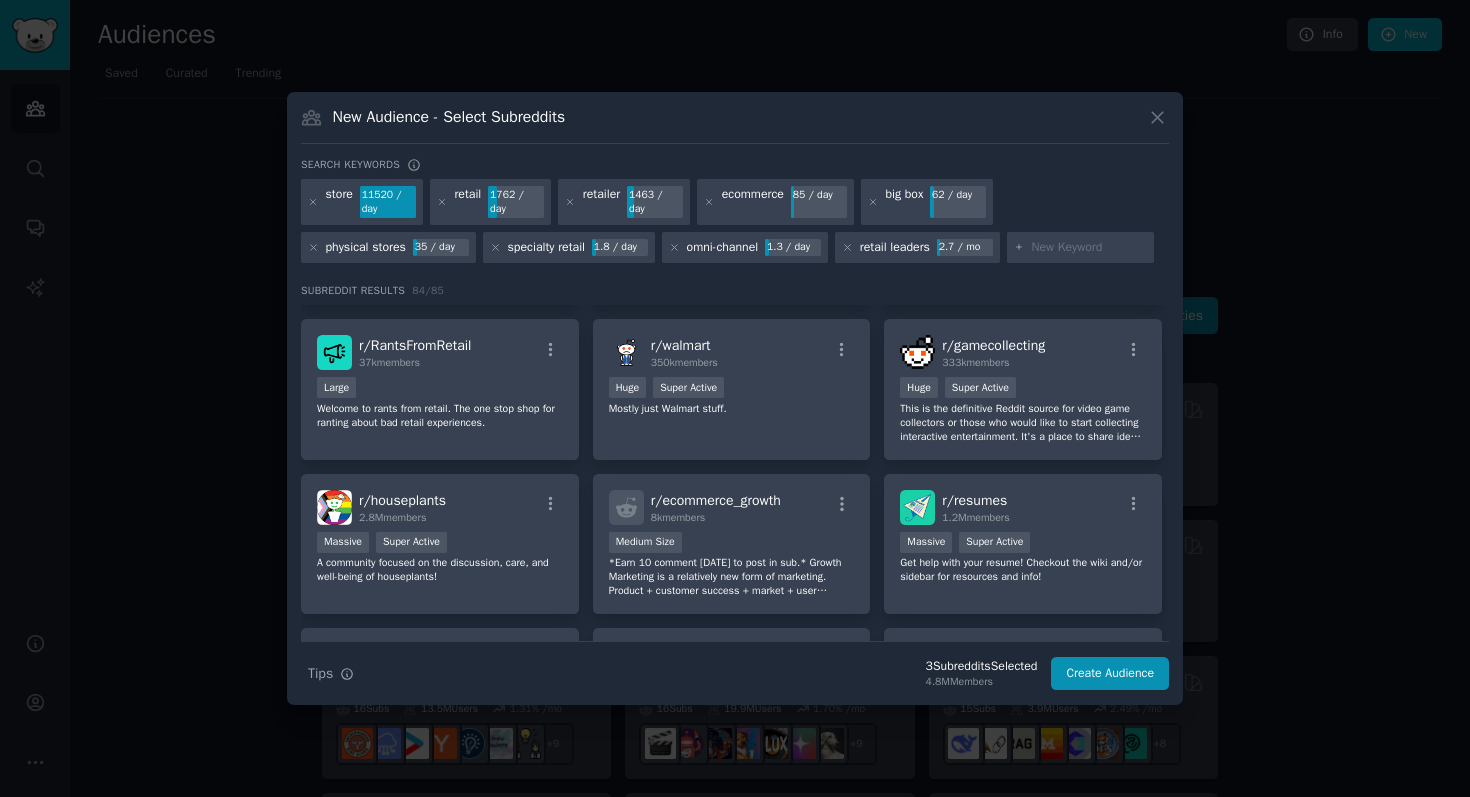 scroll, scrollTop: 600, scrollLeft: 0, axis: vertical 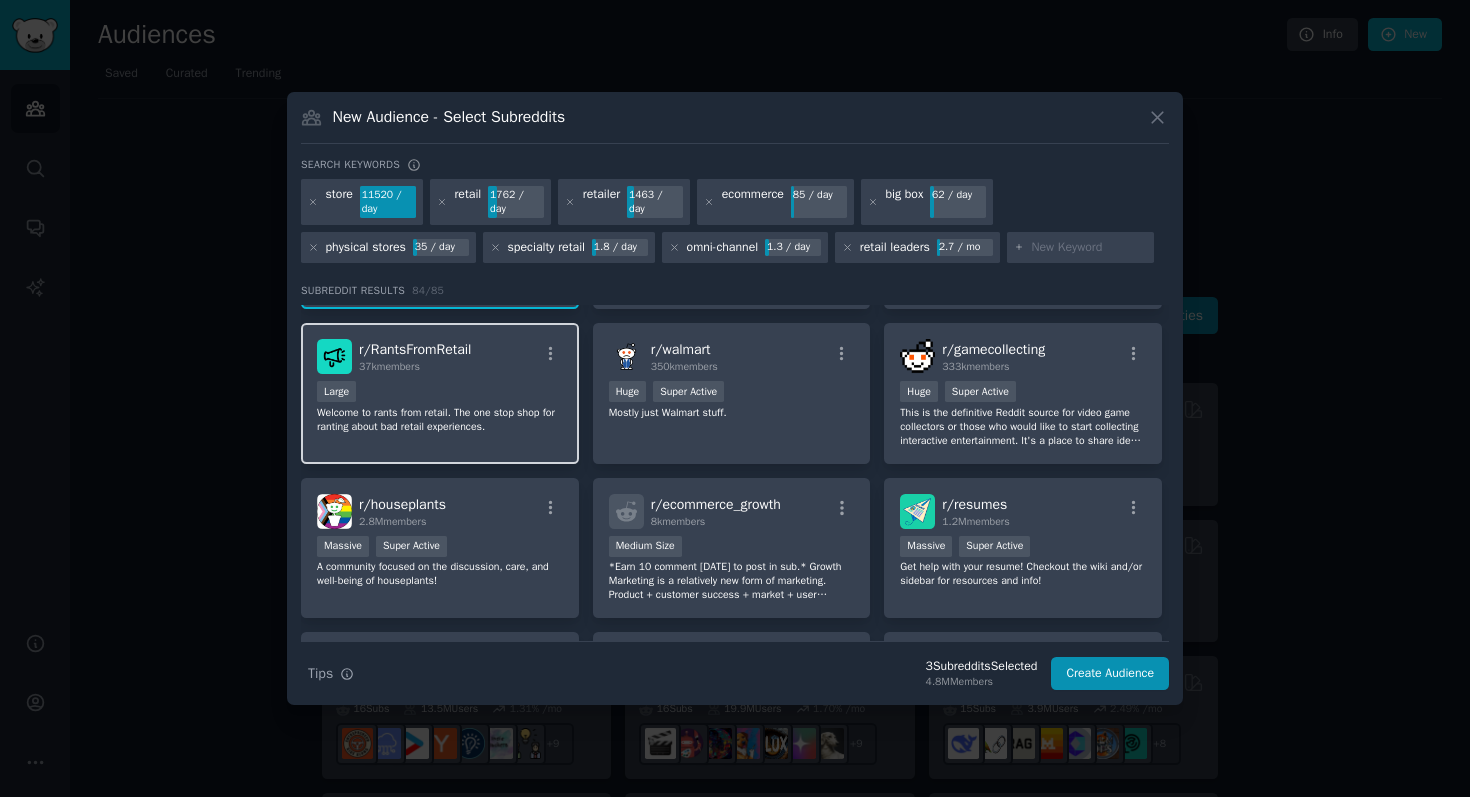 click on "Large" at bounding box center (440, 393) 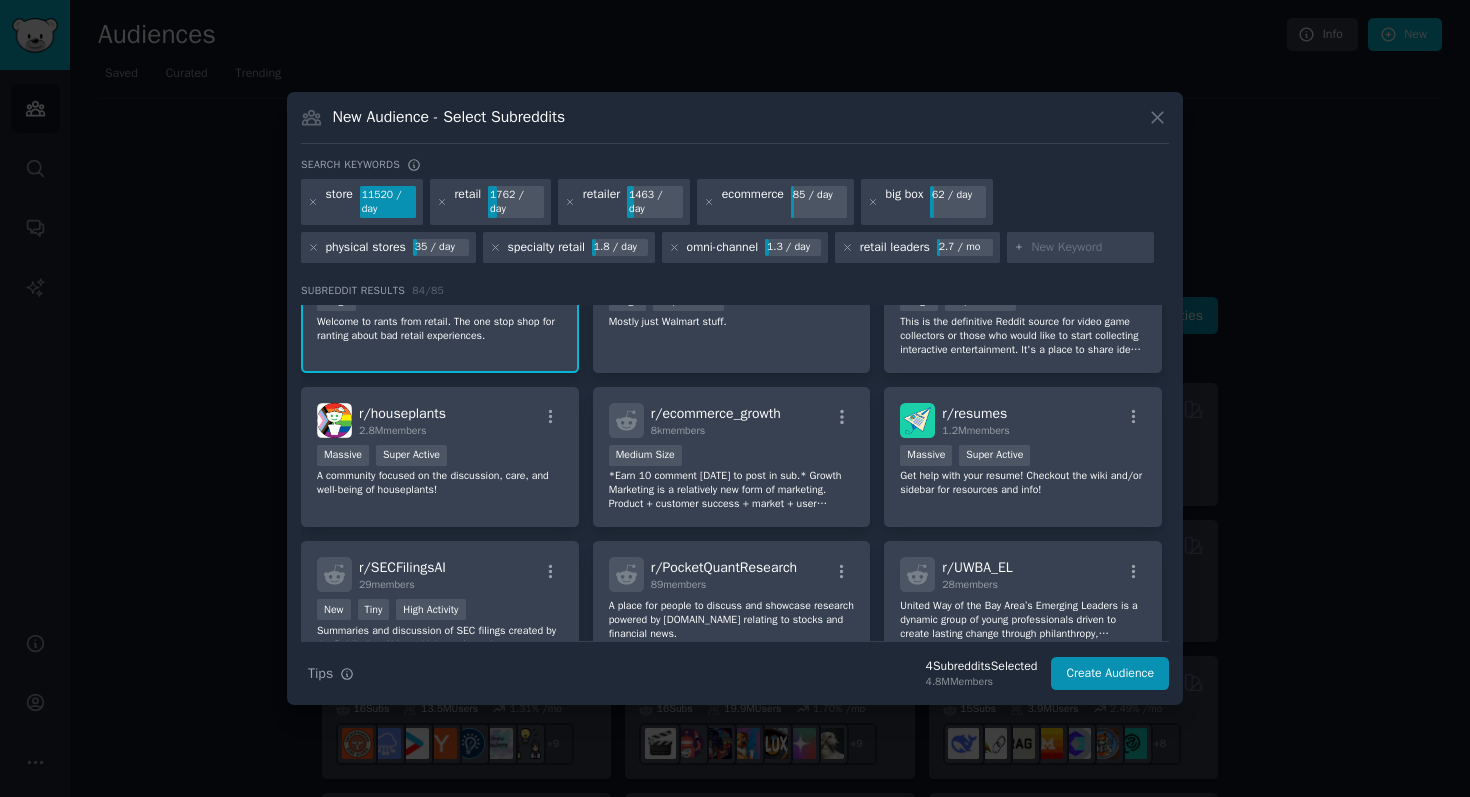 scroll, scrollTop: 701, scrollLeft: 0, axis: vertical 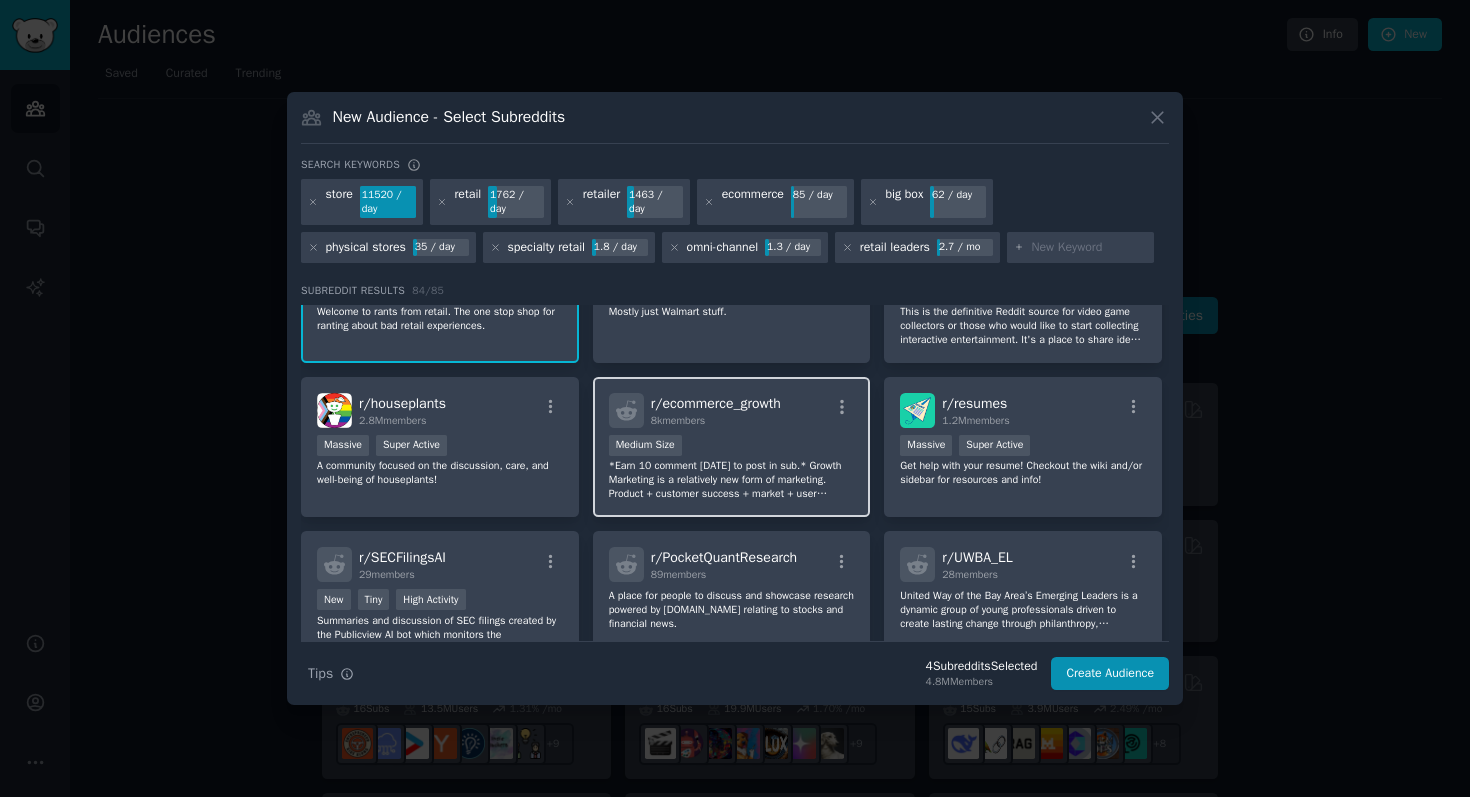 click on "*Earn 10 comment [DATE] to post in sub.*
Growth Marketing is a relatively new form of marketing. Product + customer success + market + user experience = Growth makes it new." at bounding box center (732, 480) 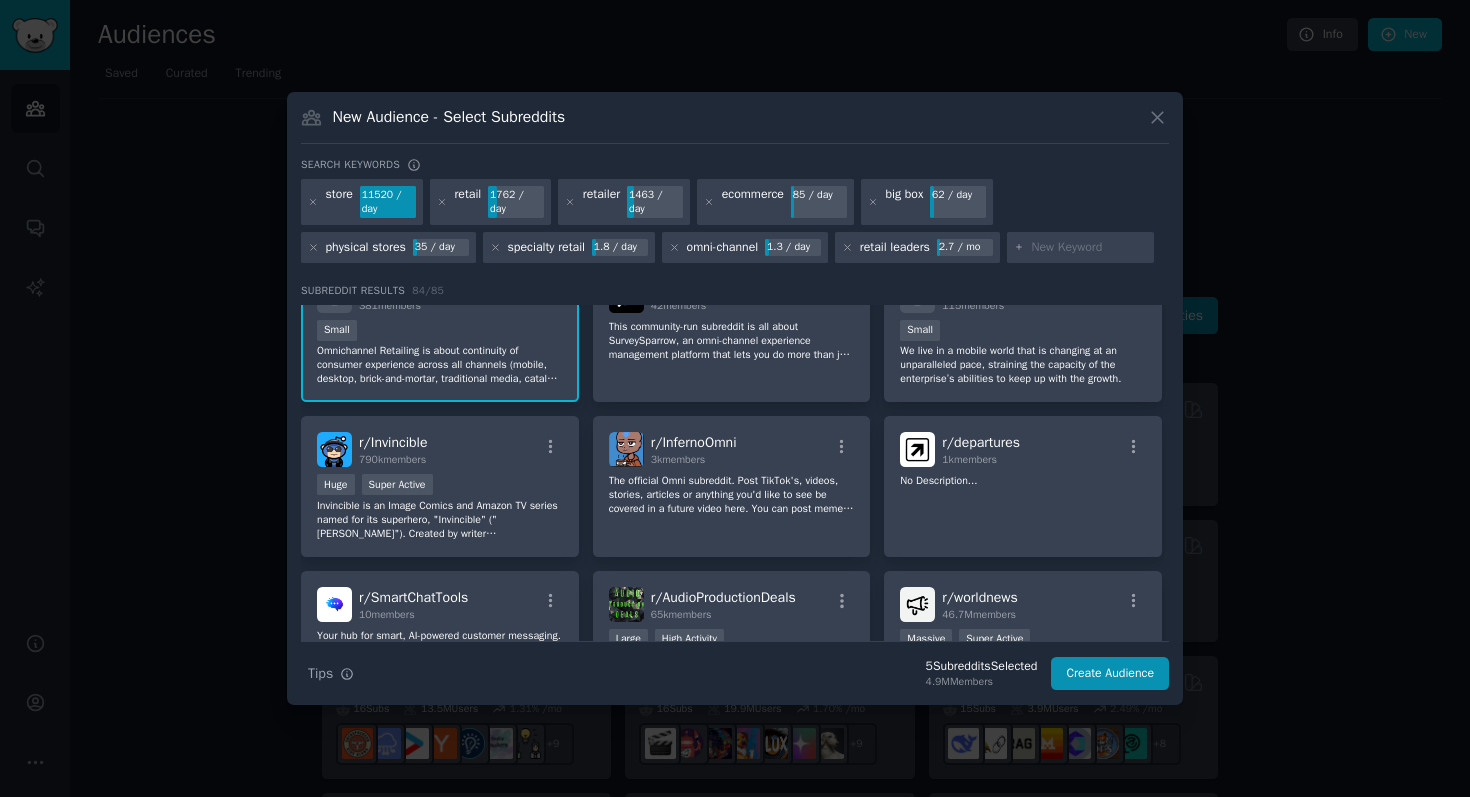 scroll, scrollTop: 1256, scrollLeft: 0, axis: vertical 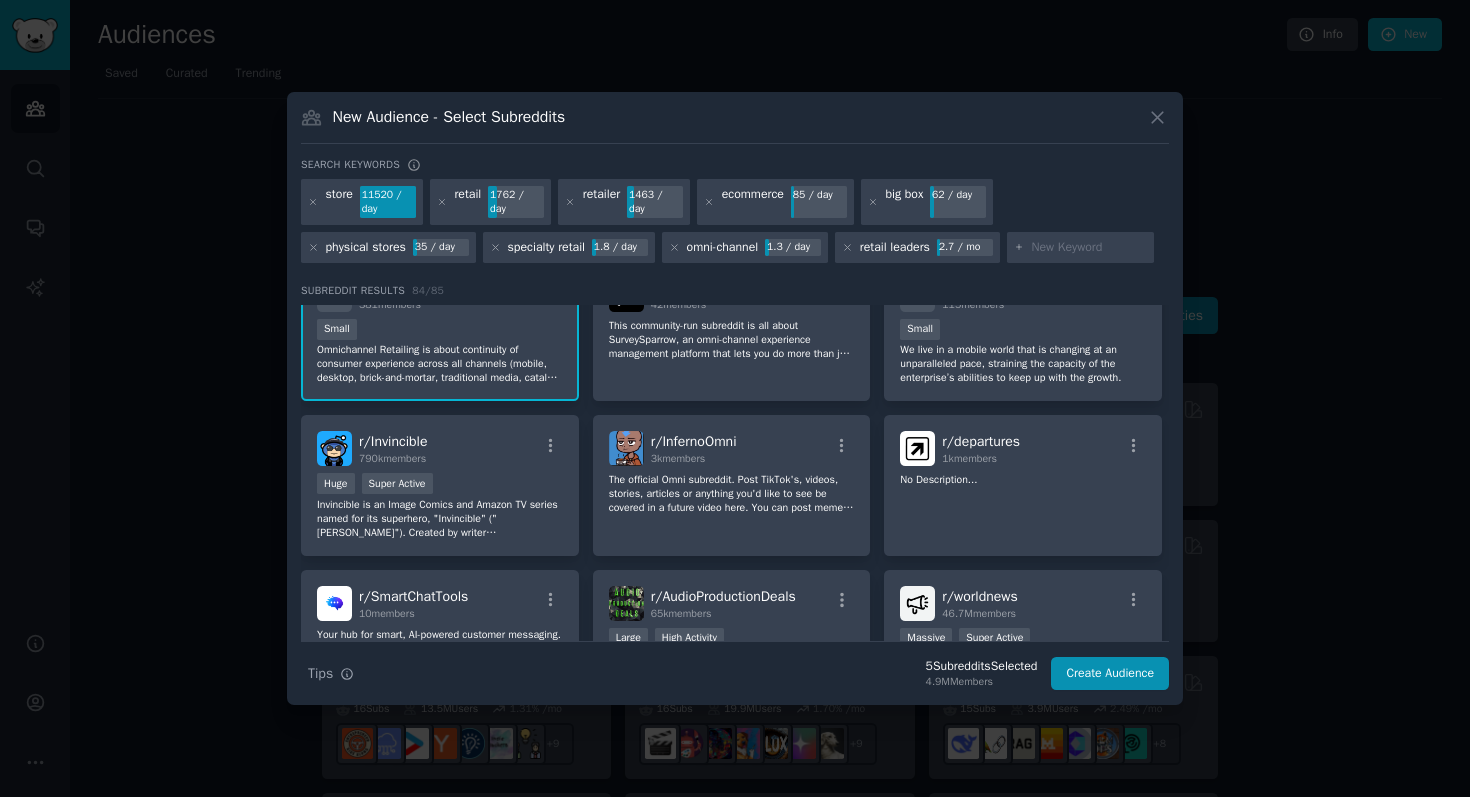 click at bounding box center [1081, 248] 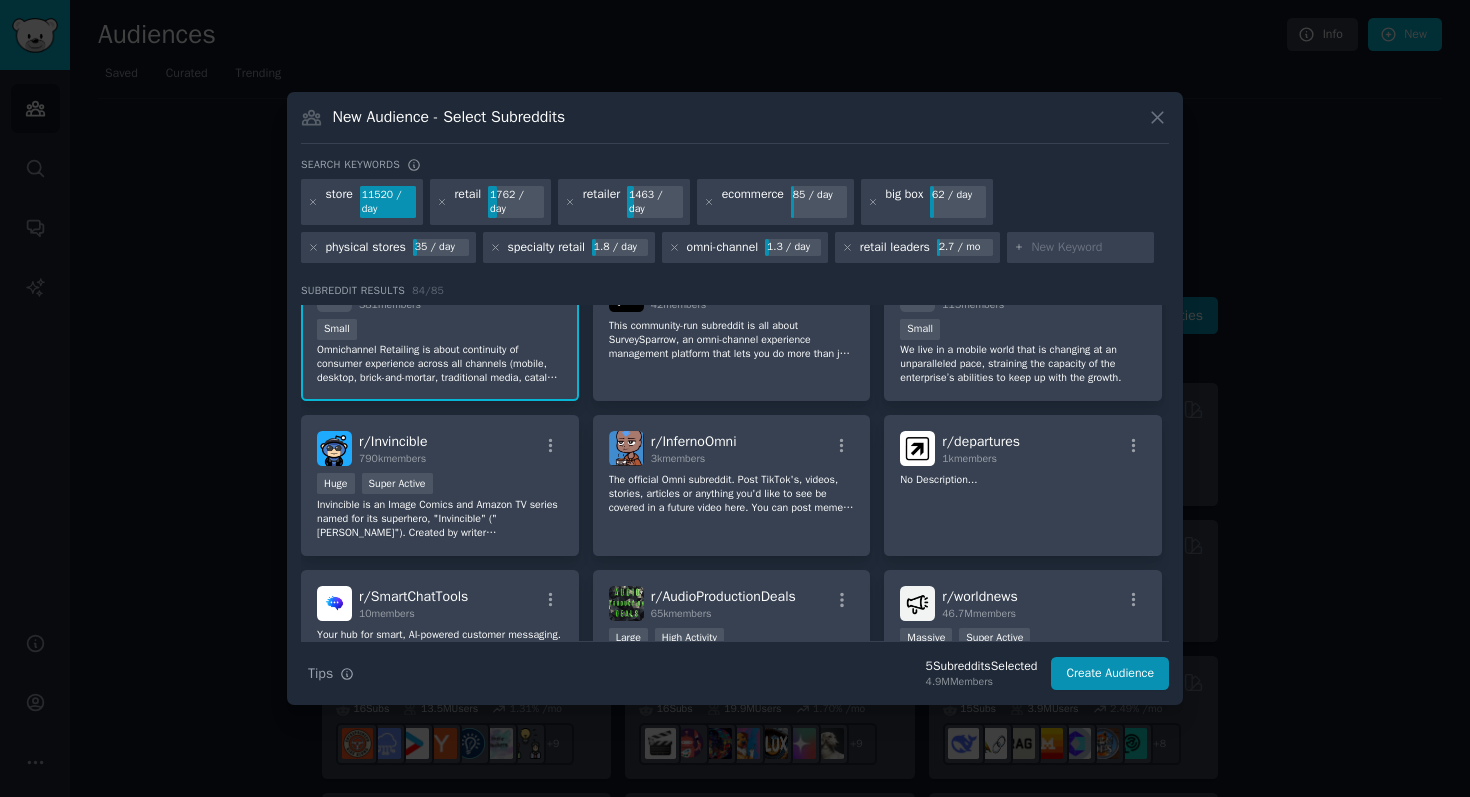 click at bounding box center [1089, 248] 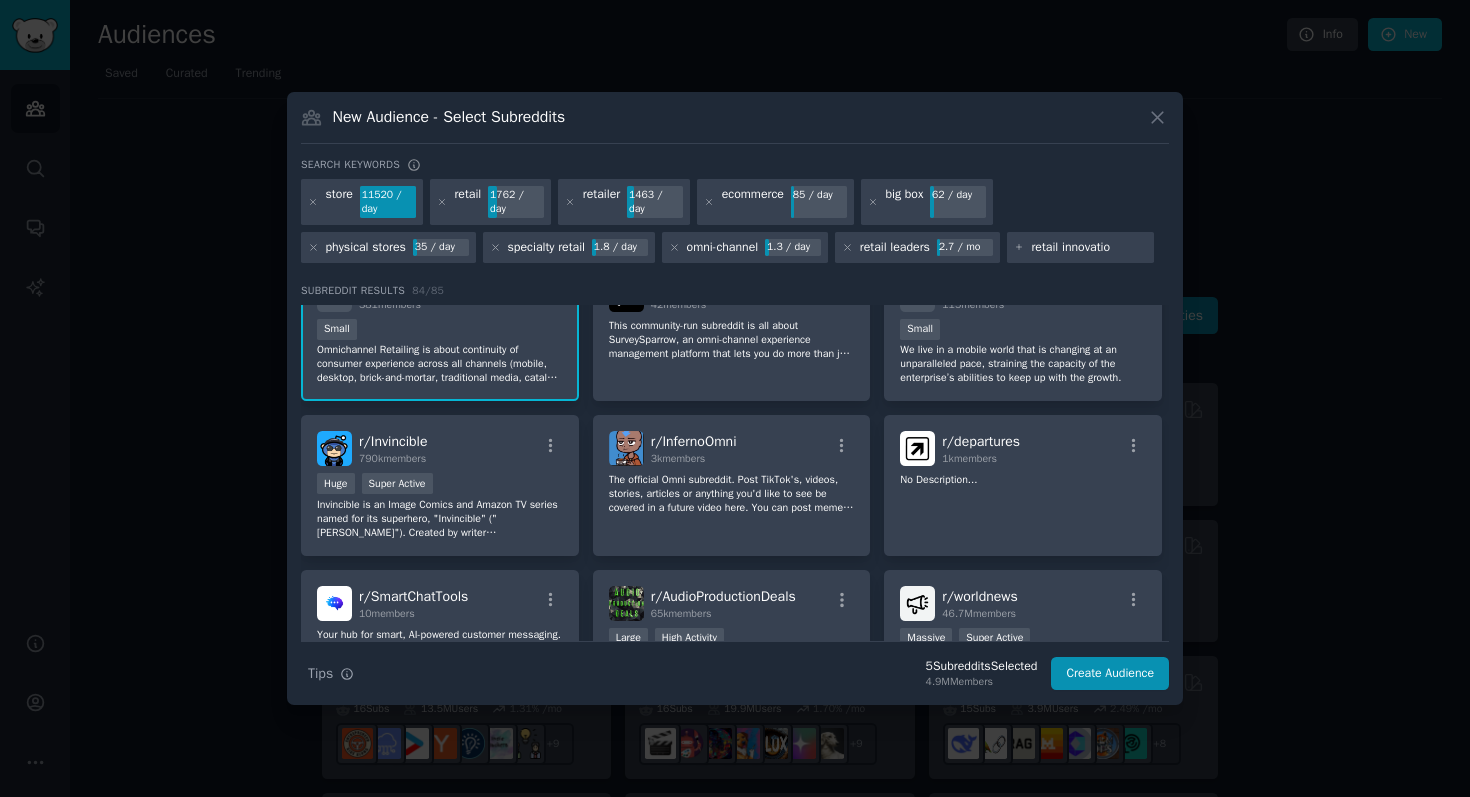 type on "retail innovation" 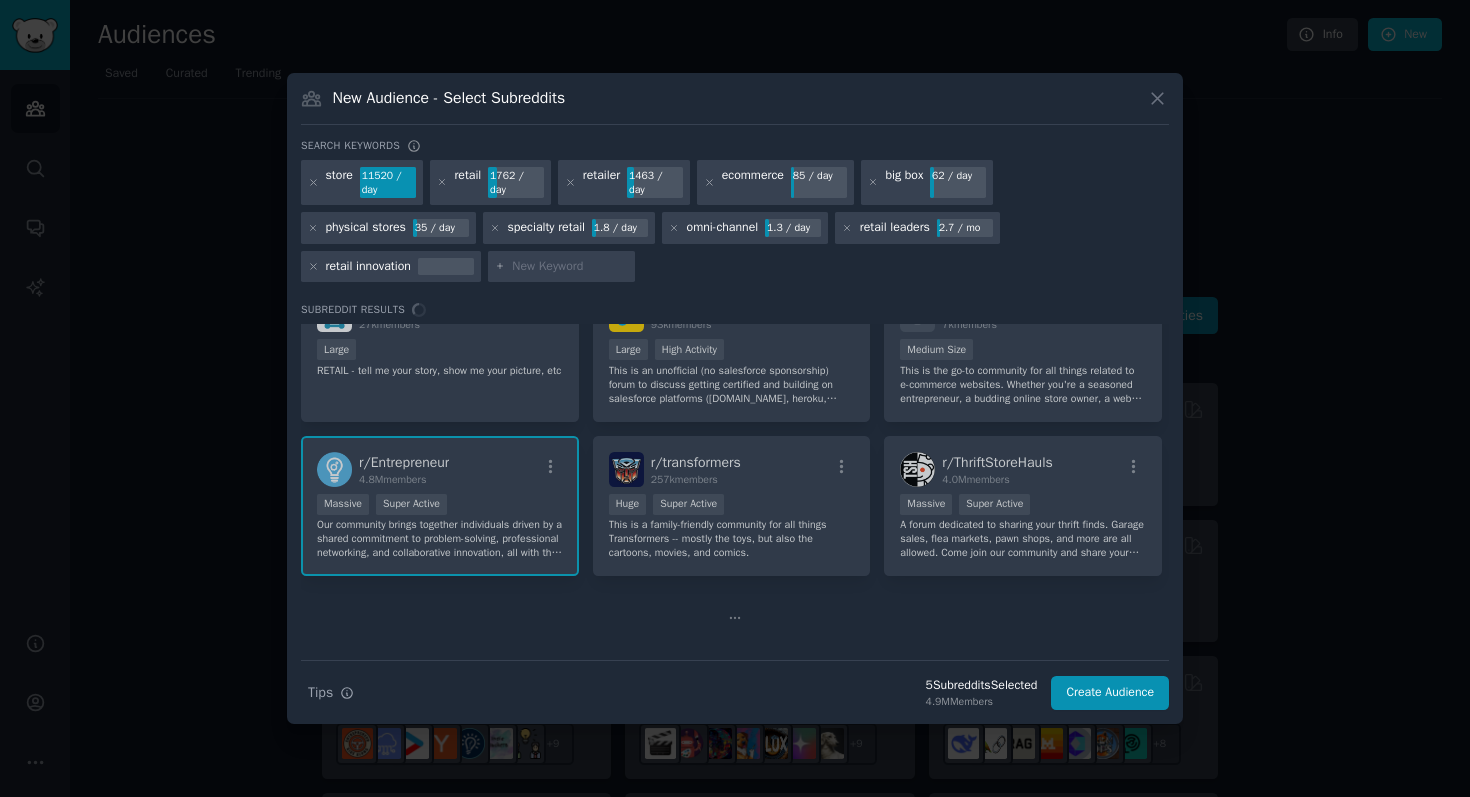 scroll, scrollTop: 0, scrollLeft: 0, axis: both 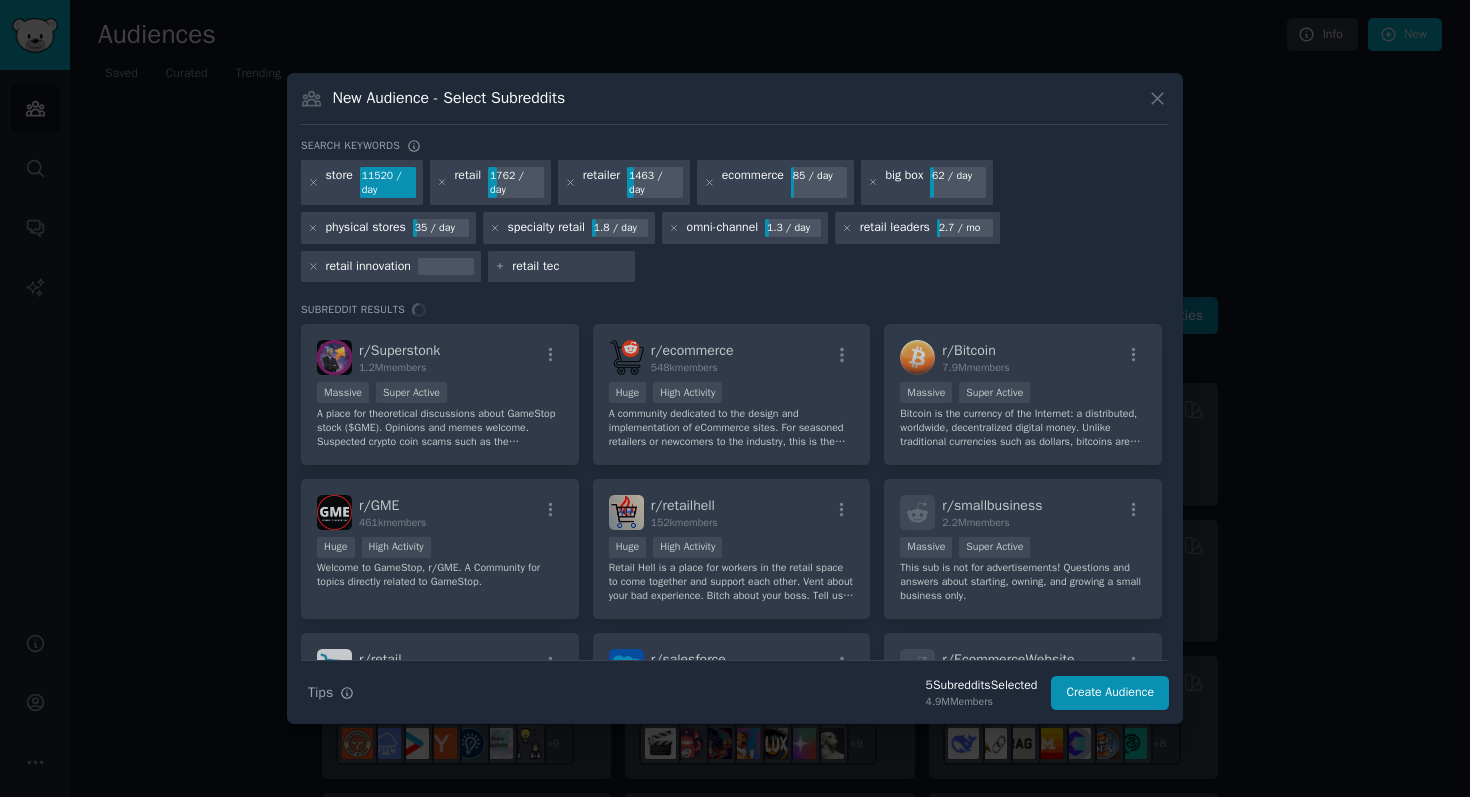 type on "retail tech" 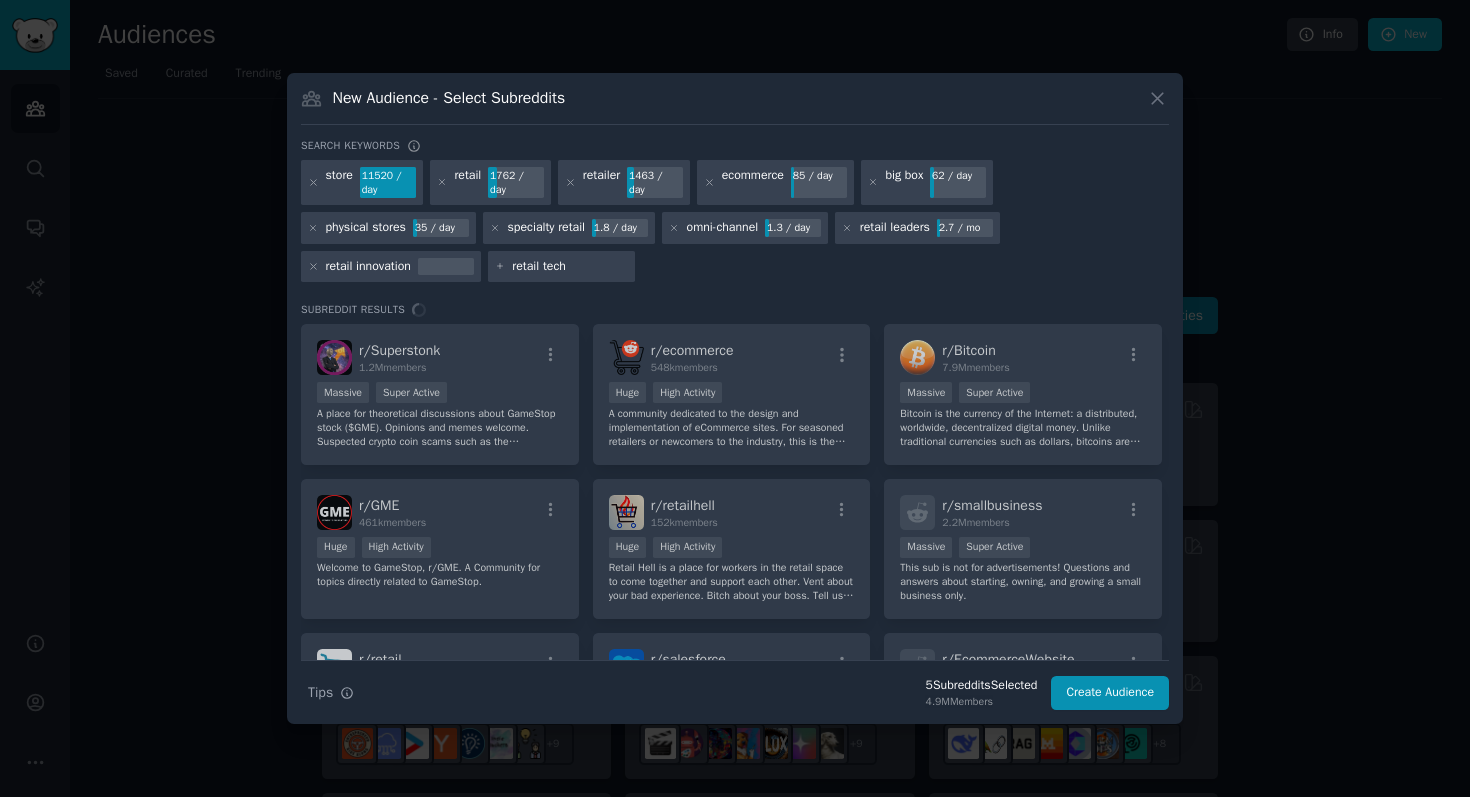 type 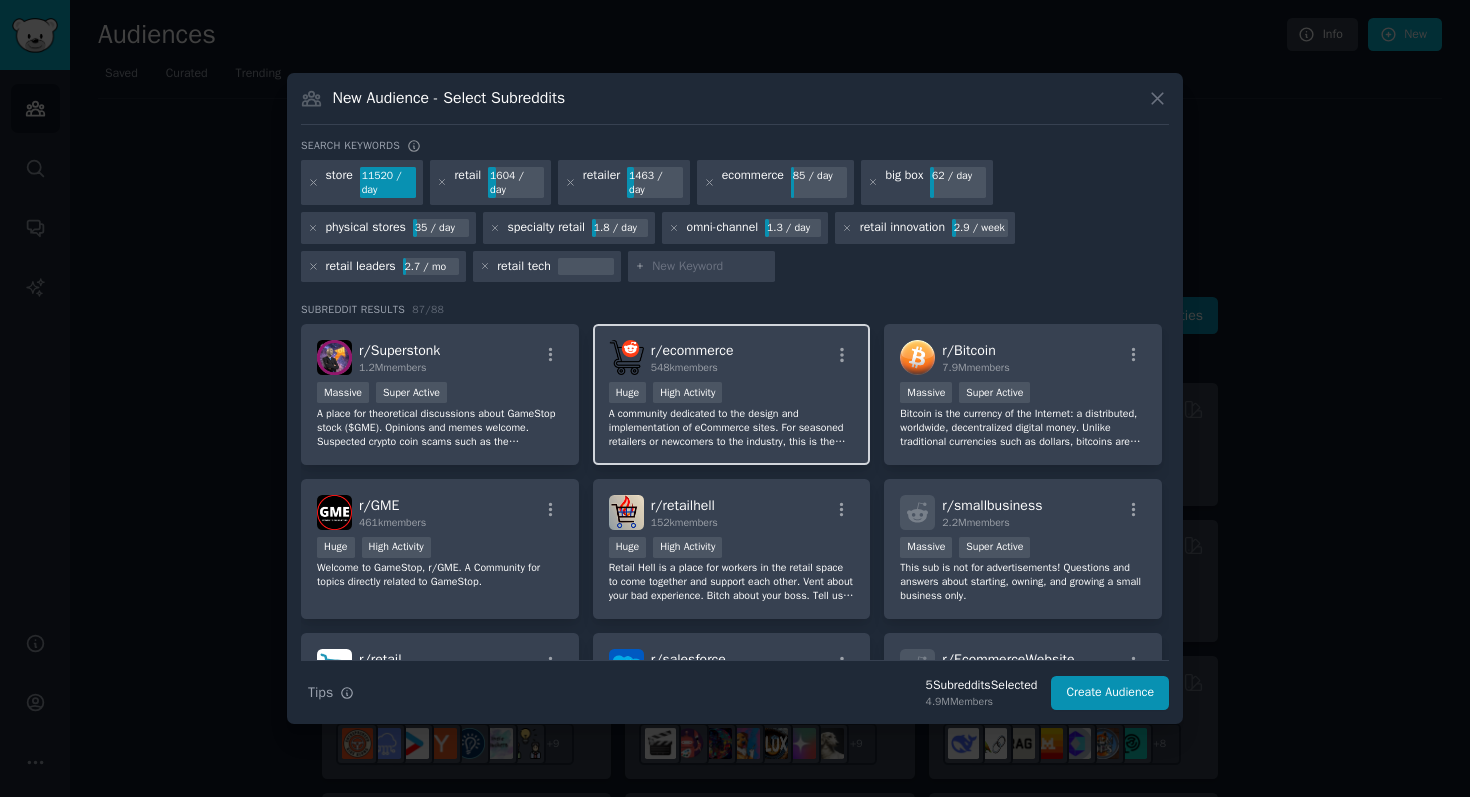 click on "A community dedicated to the design and implementation of eCommerce sites. For seasoned retailers or newcomers to the industry, this is the perfect place to seek guidance and discuss all aspects of selling online.
Engage in insightful discussions on topics such as selling tips, marketing strategies, SEO optimization, product selection, checkout processes, conversions, and more. Our community provides a platform for helpful and honest discussions aimed at helping you increase your online sales." at bounding box center (732, 428) 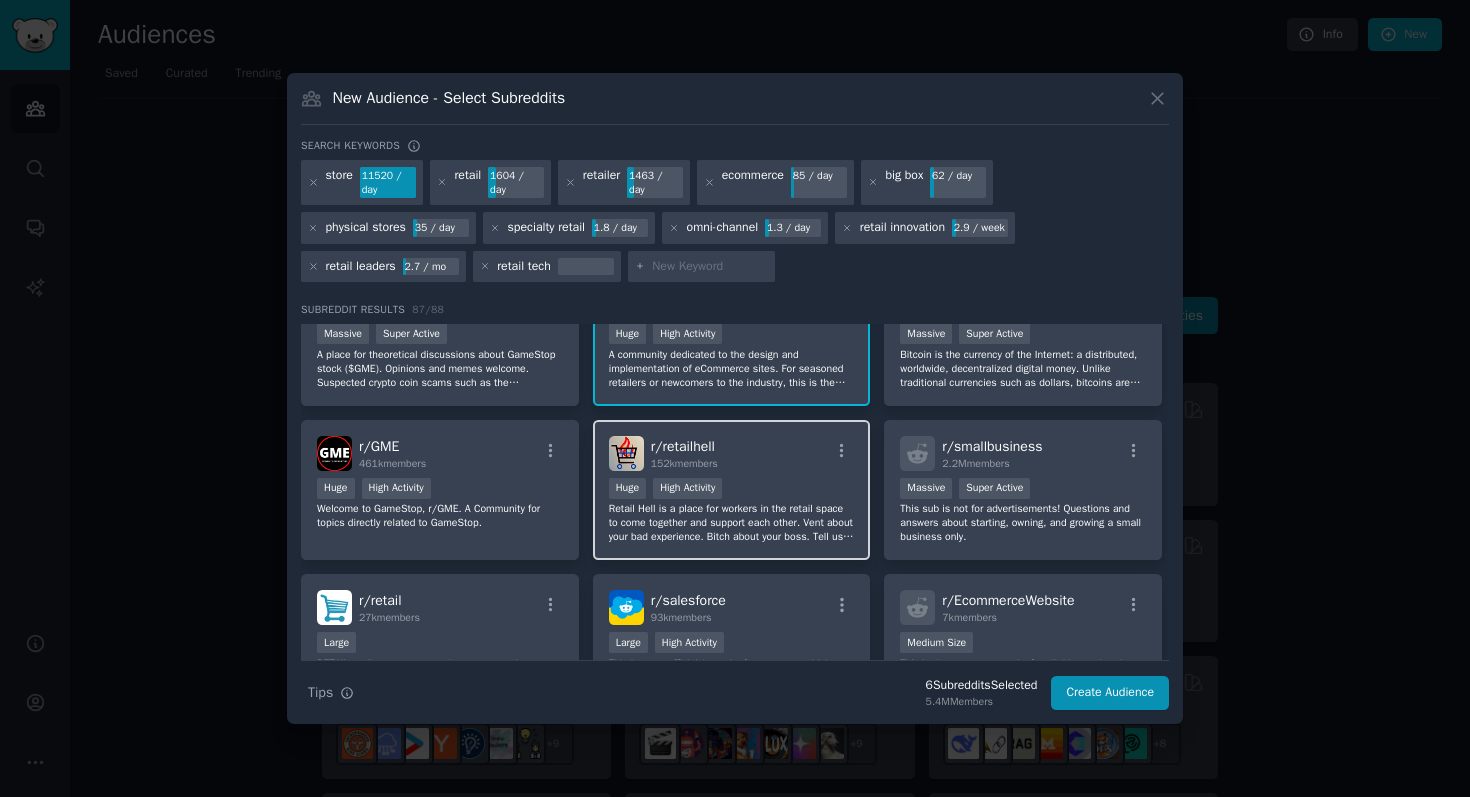 scroll, scrollTop: 118, scrollLeft: 0, axis: vertical 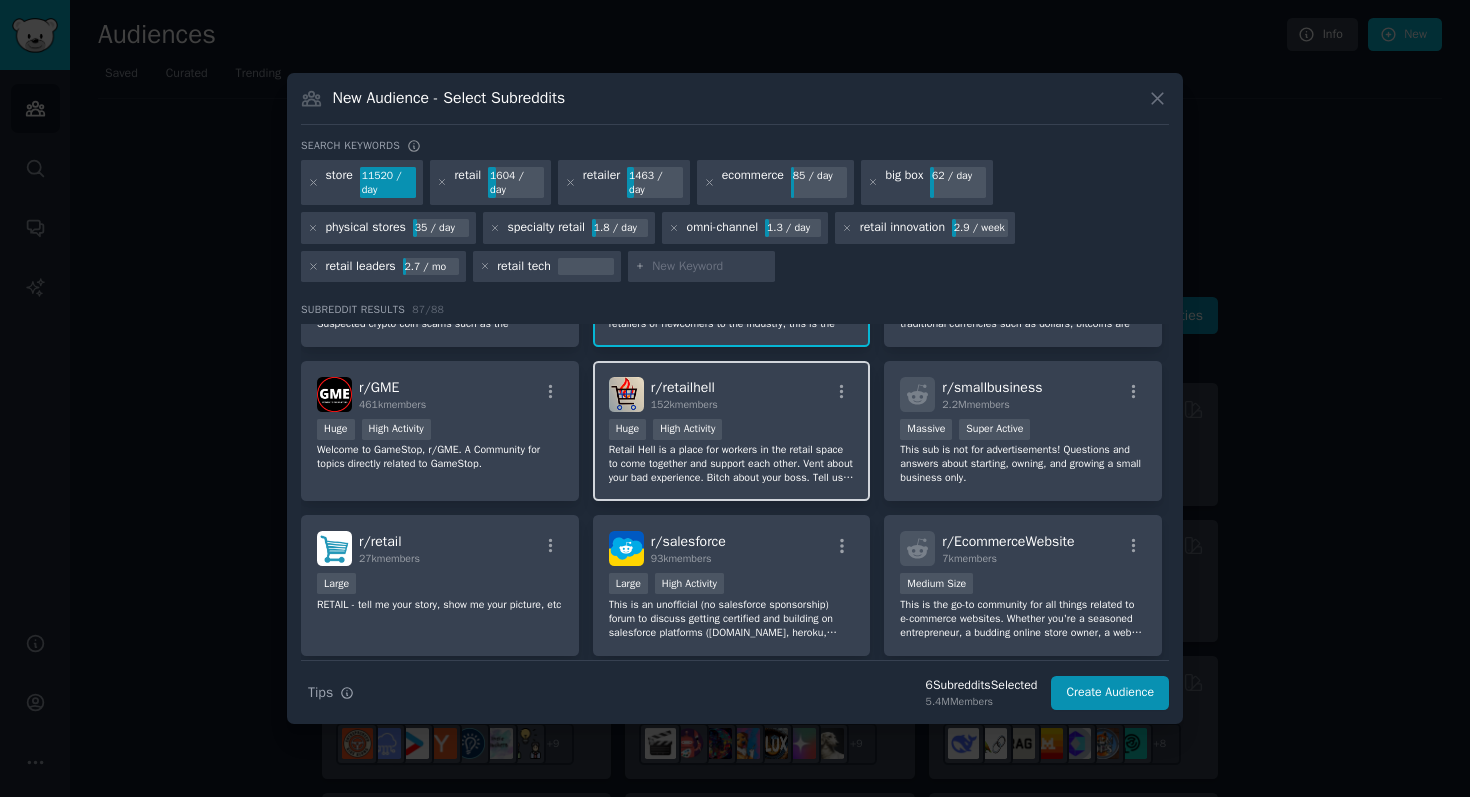 click on "Retail Hell is a place for workers in the retail space to come together and support each other.  Vent about your bad experience.  Bitch about your boss.  Tell us a heartwarming story about the customer who turned your day around.  Post a funny meme." at bounding box center [732, 464] 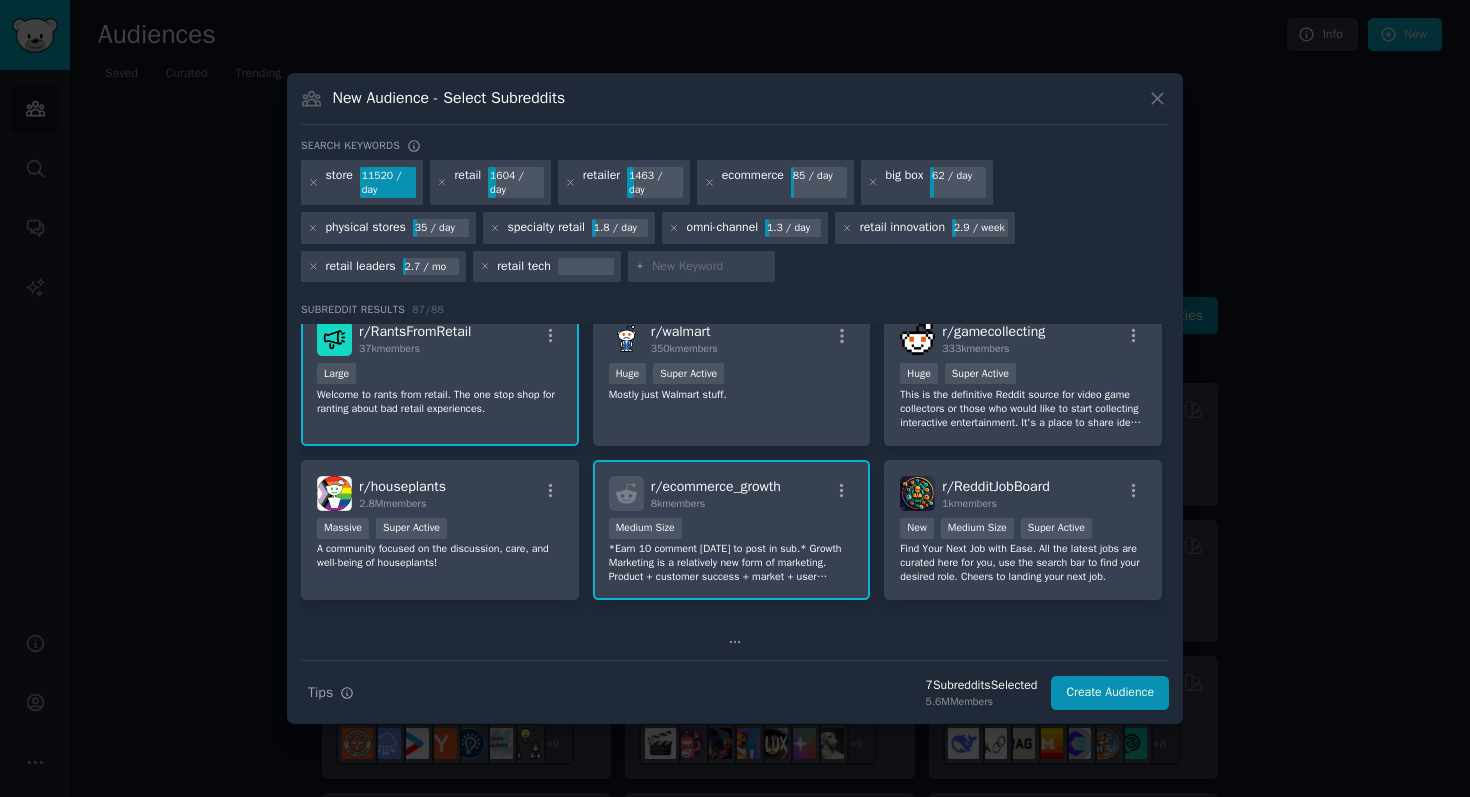 scroll, scrollTop: 661, scrollLeft: 0, axis: vertical 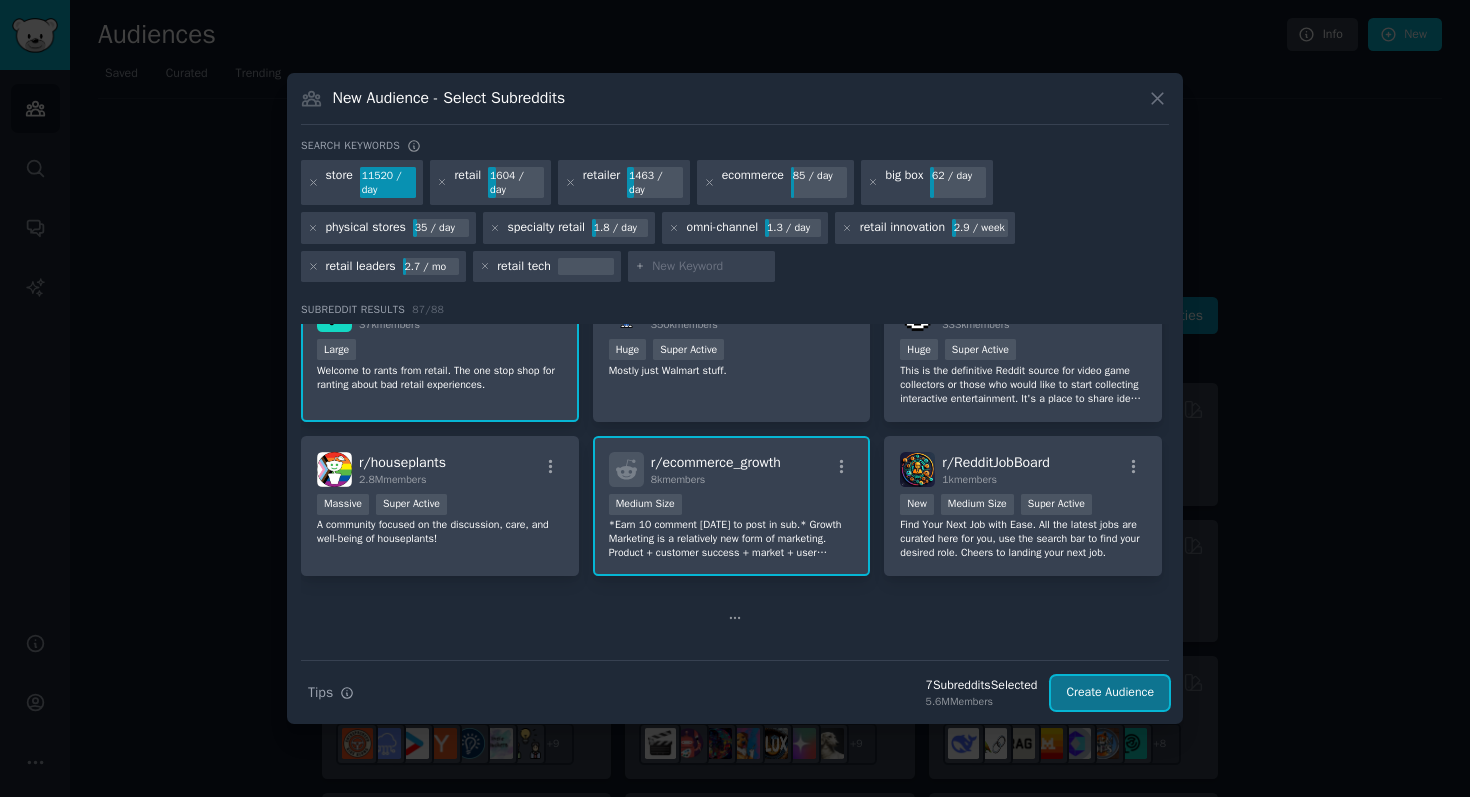 click on "Create Audience" at bounding box center (1110, 693) 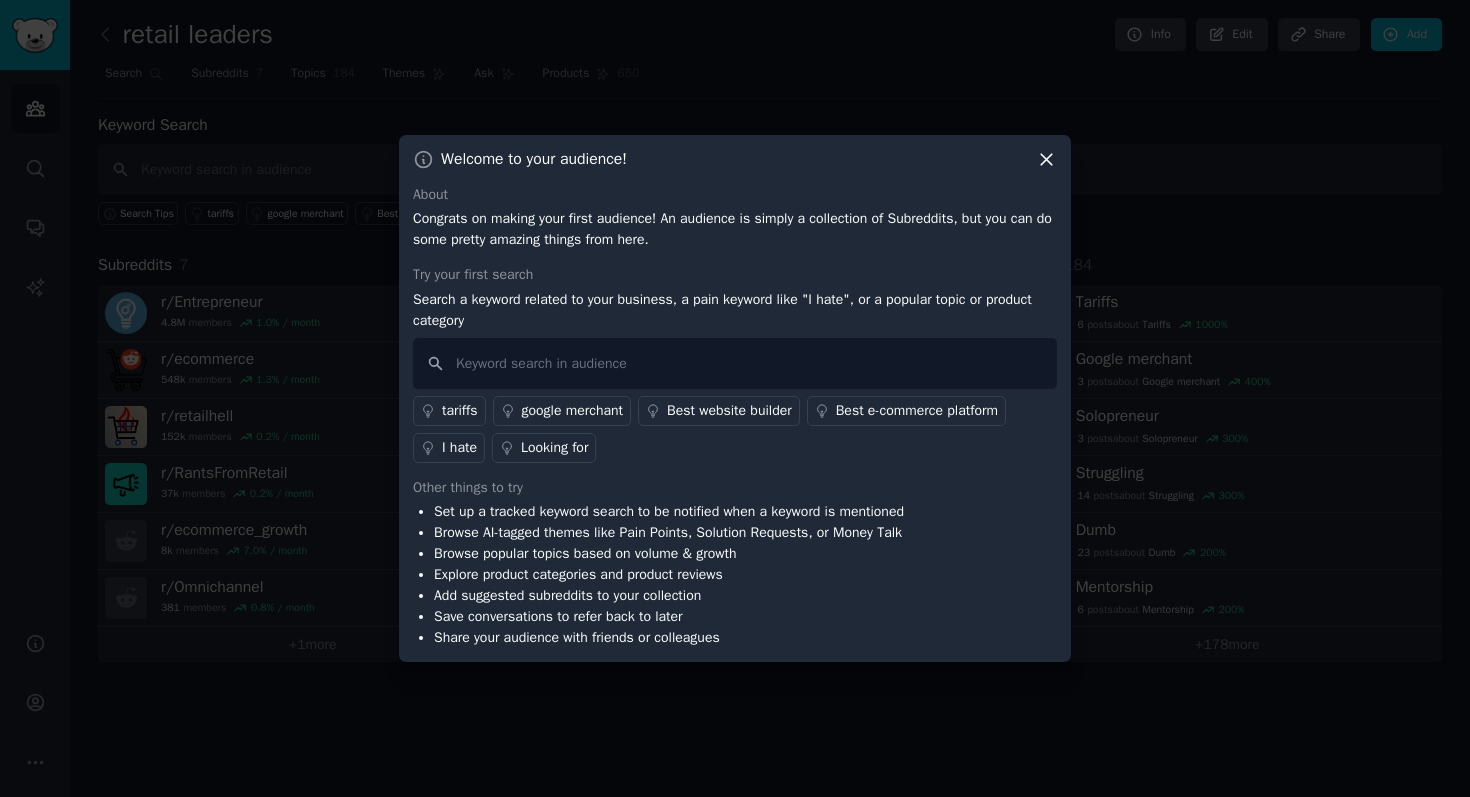 click on "I hate" at bounding box center [459, 447] 